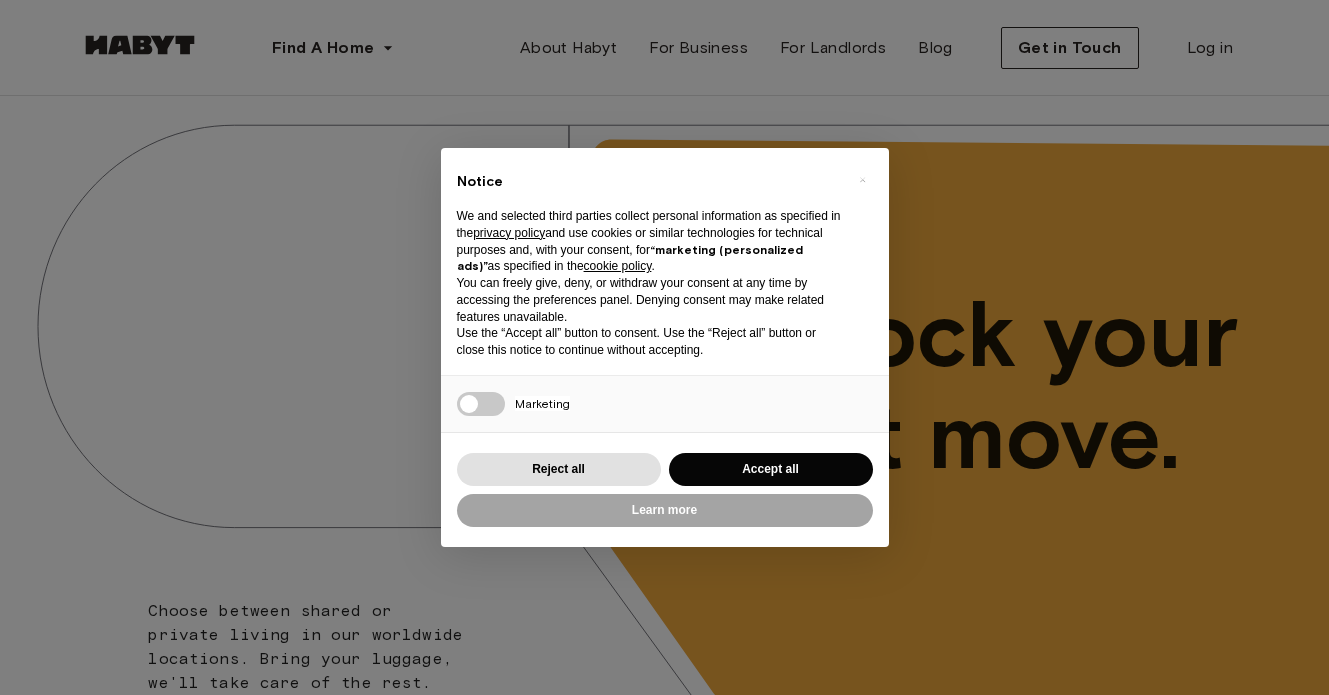 click on "Accept all" at bounding box center [771, 469] 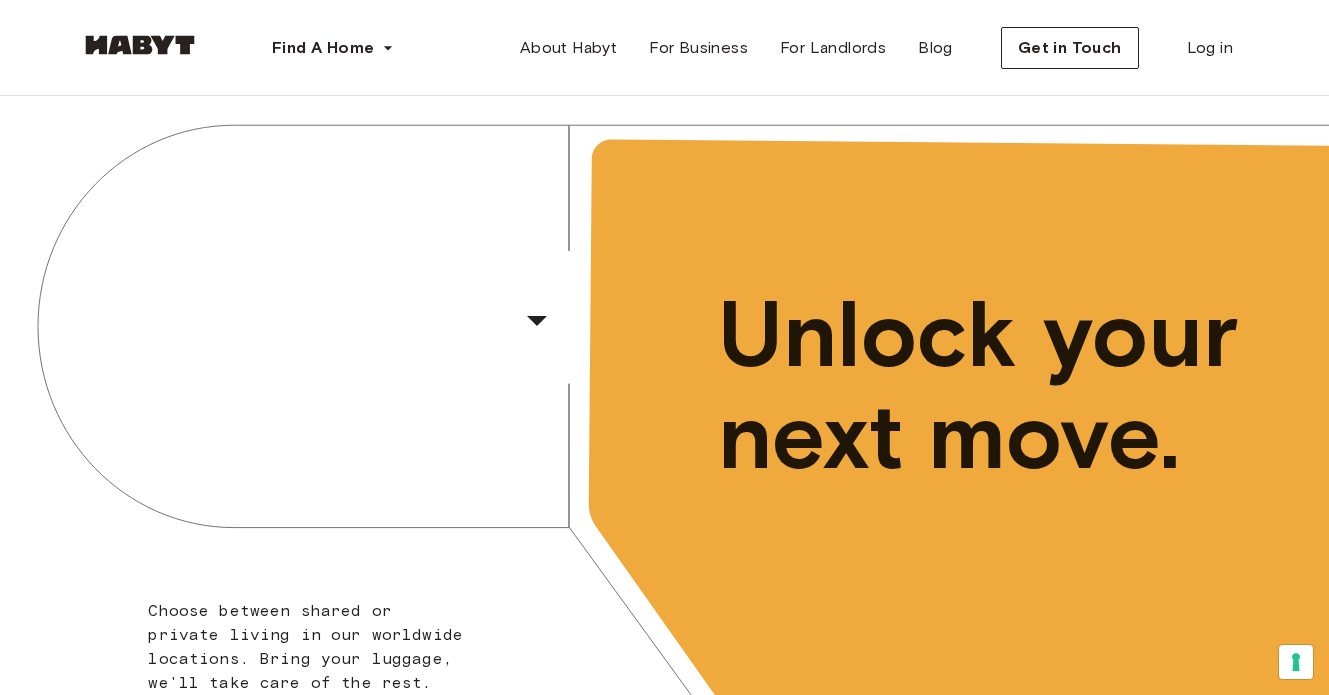 scroll, scrollTop: 0, scrollLeft: 0, axis: both 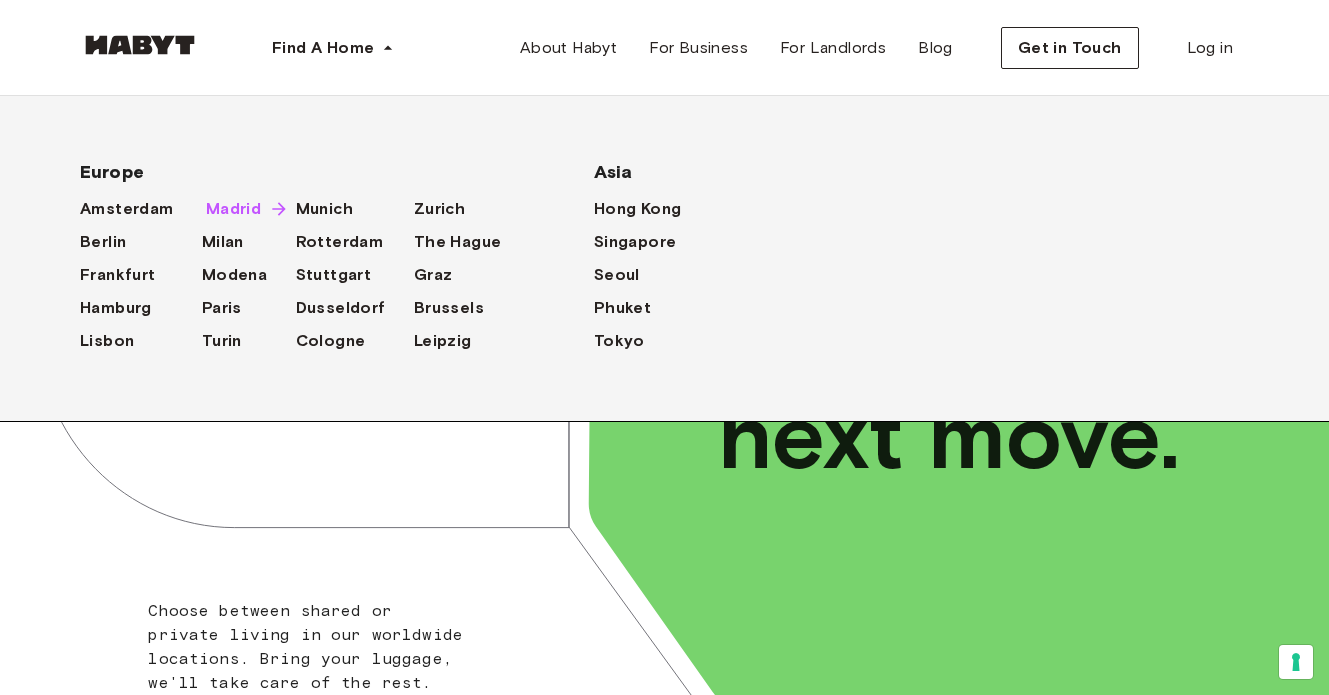 click on "Madrid" at bounding box center (233, 209) 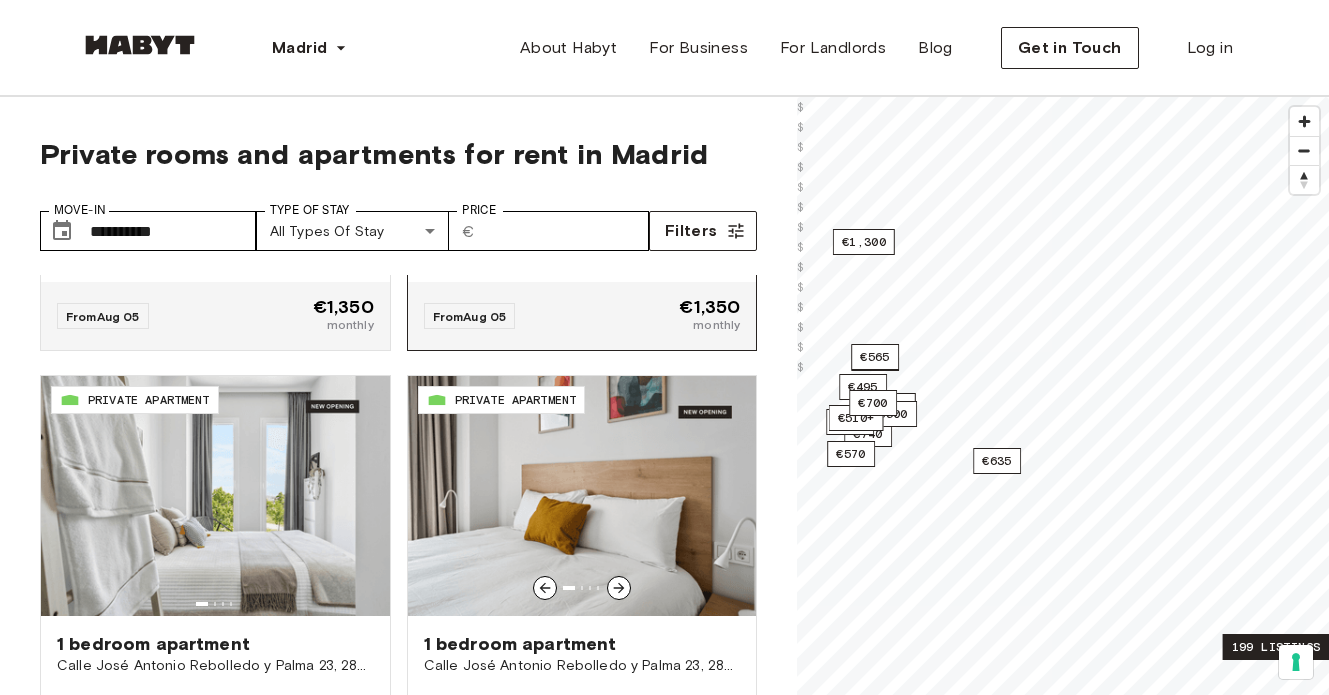 scroll, scrollTop: 2154, scrollLeft: 0, axis: vertical 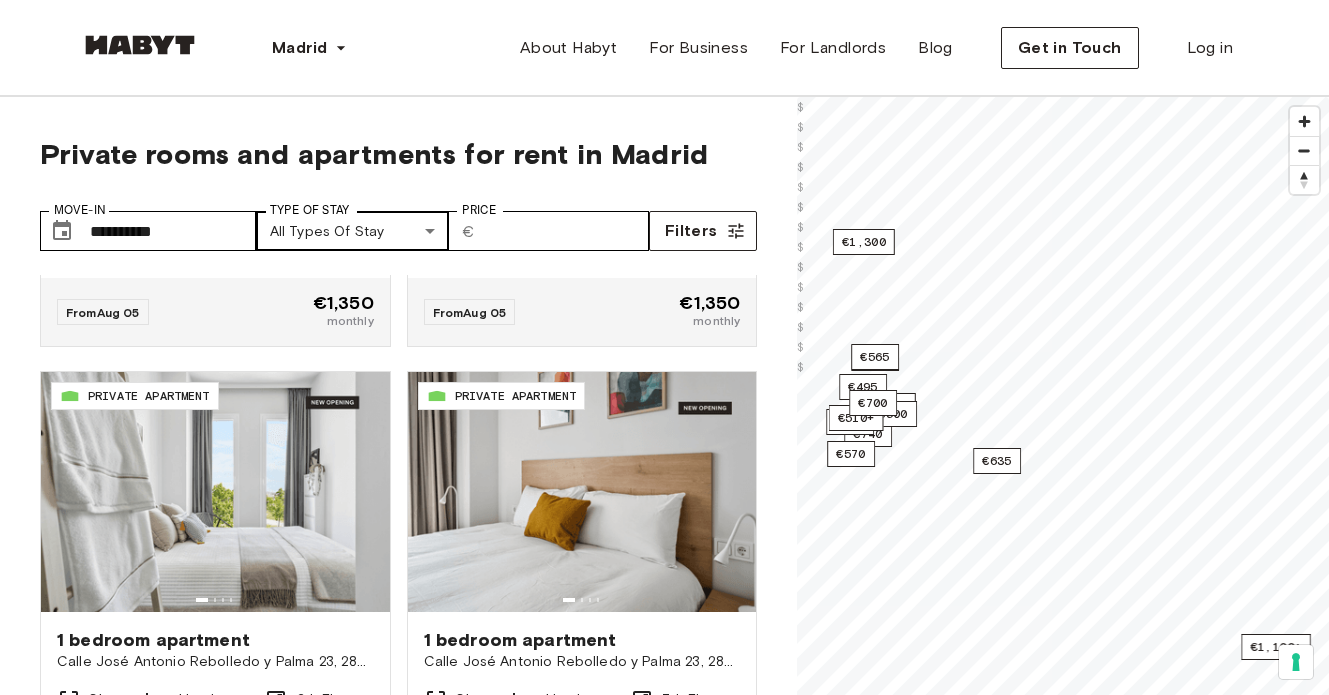 click on "**********" at bounding box center (664, 2468) 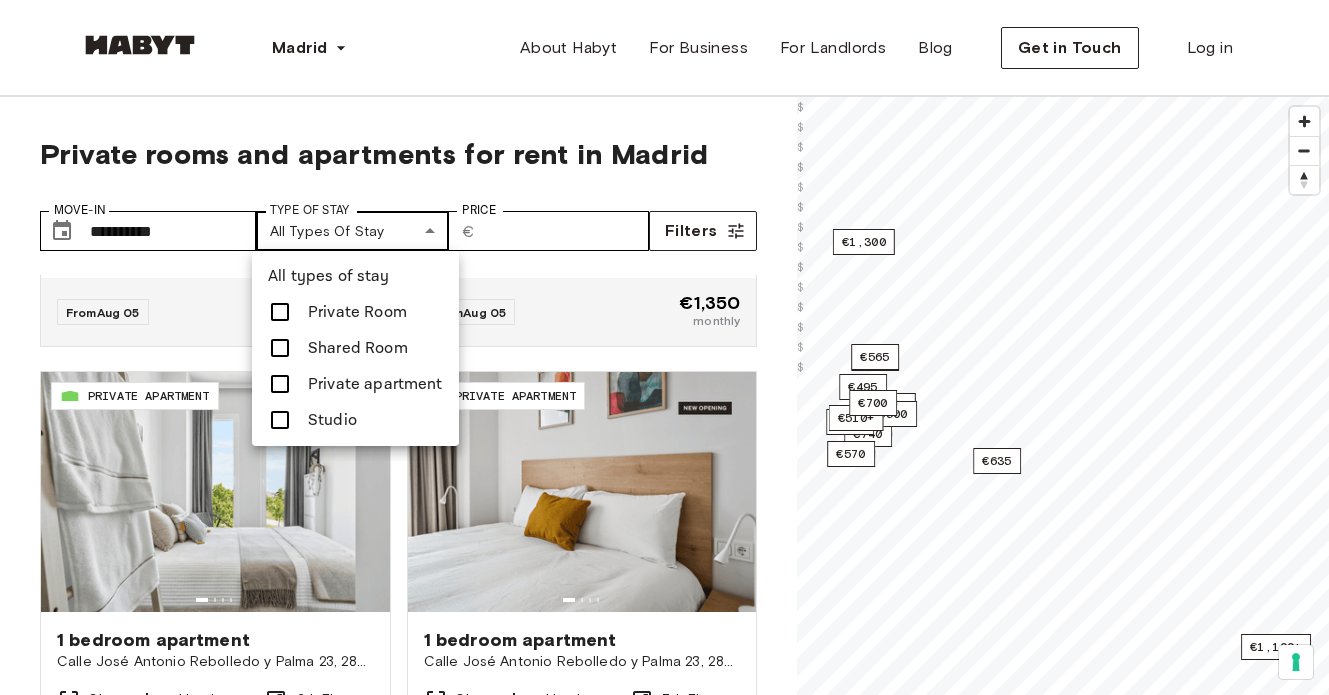 click at bounding box center (664, 347) 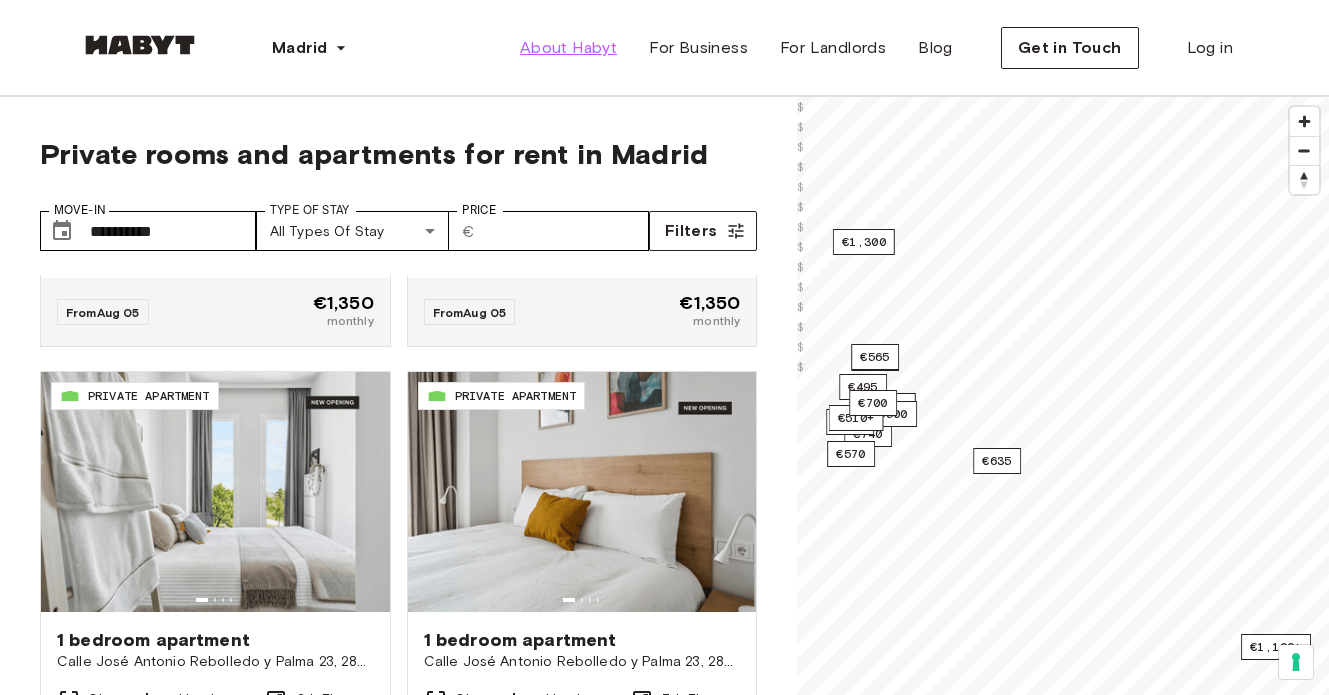 click on "About Habyt" at bounding box center [568, 48] 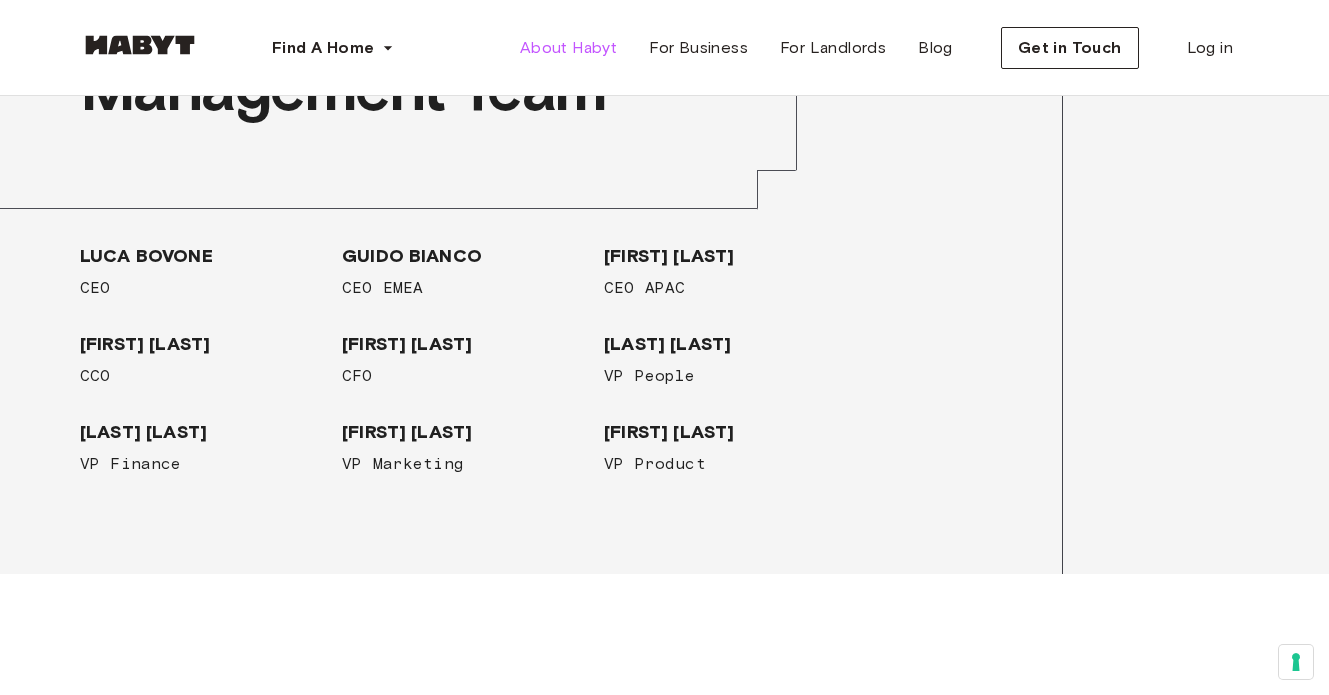 scroll, scrollTop: 2538, scrollLeft: 0, axis: vertical 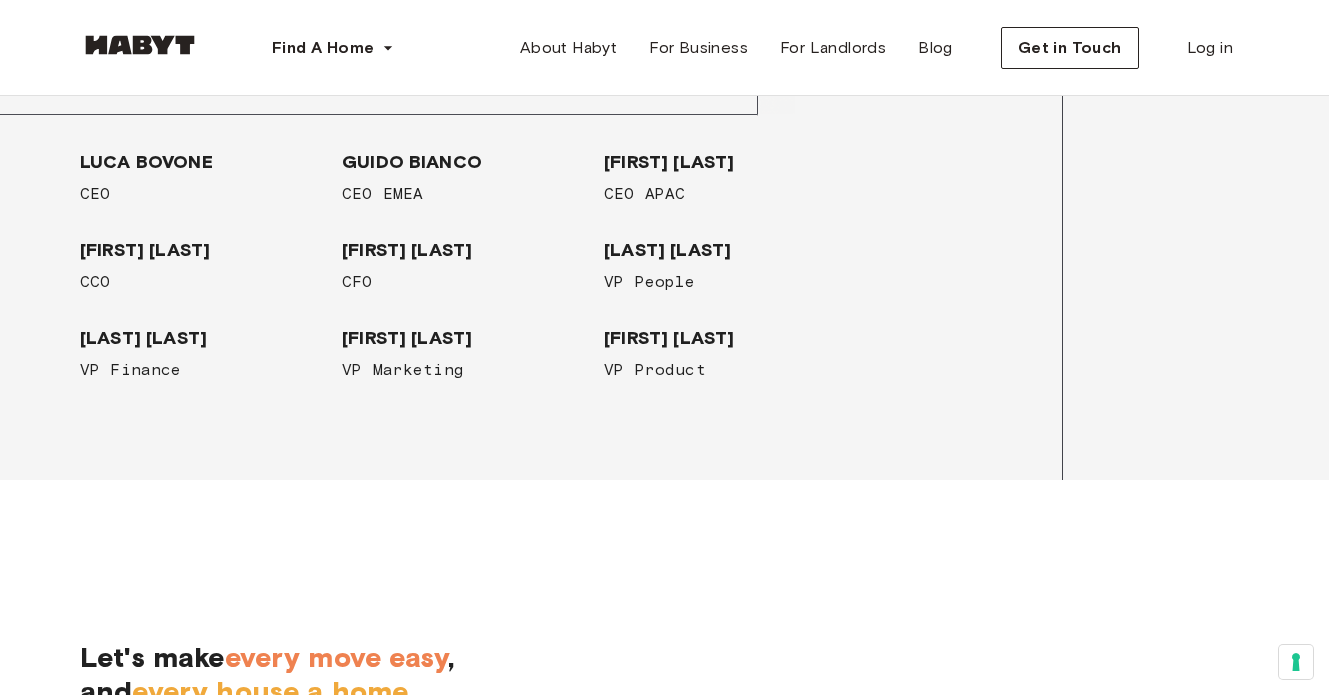 click on "France" at bounding box center (870, -289) 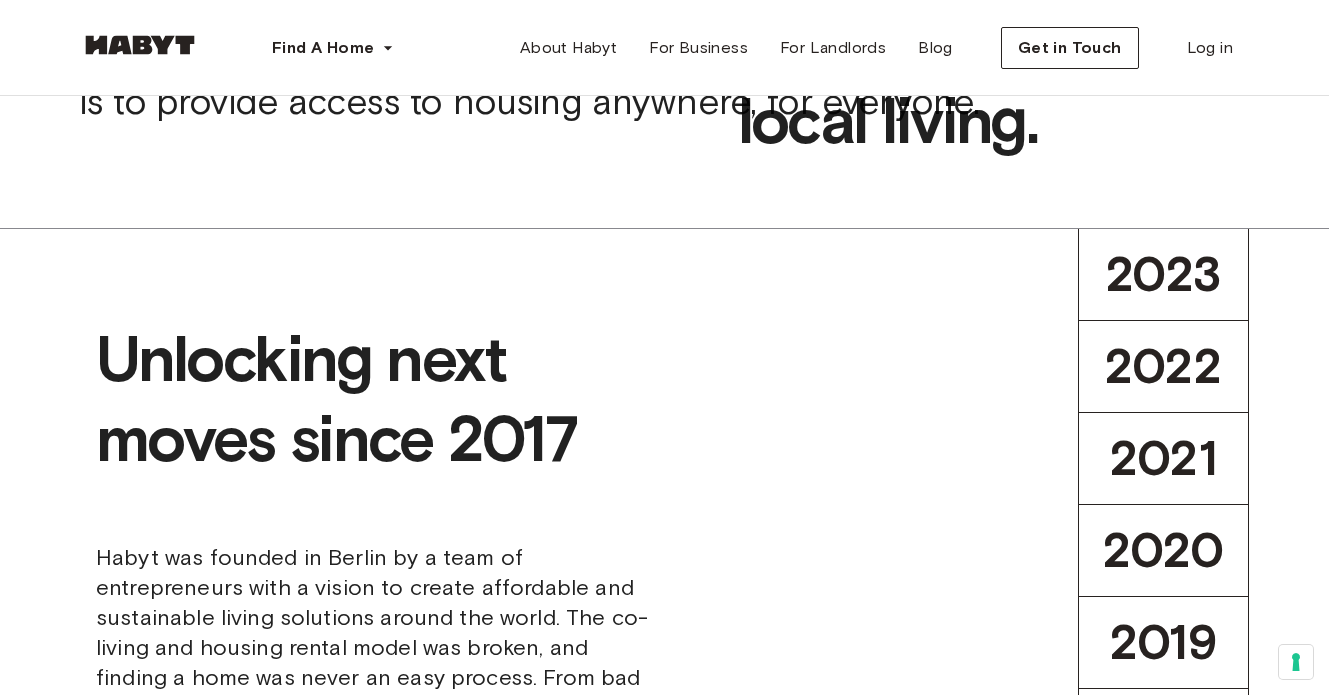 scroll, scrollTop: 0, scrollLeft: 0, axis: both 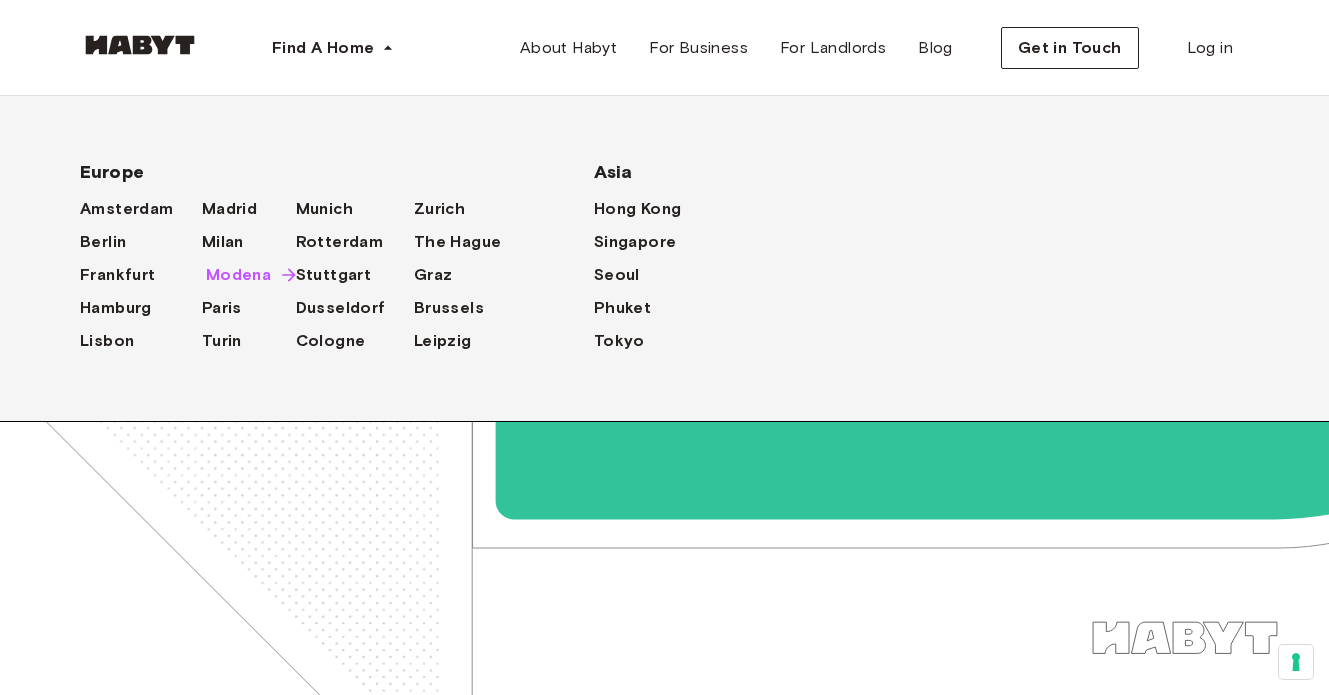 click on "Modena" at bounding box center [238, 275] 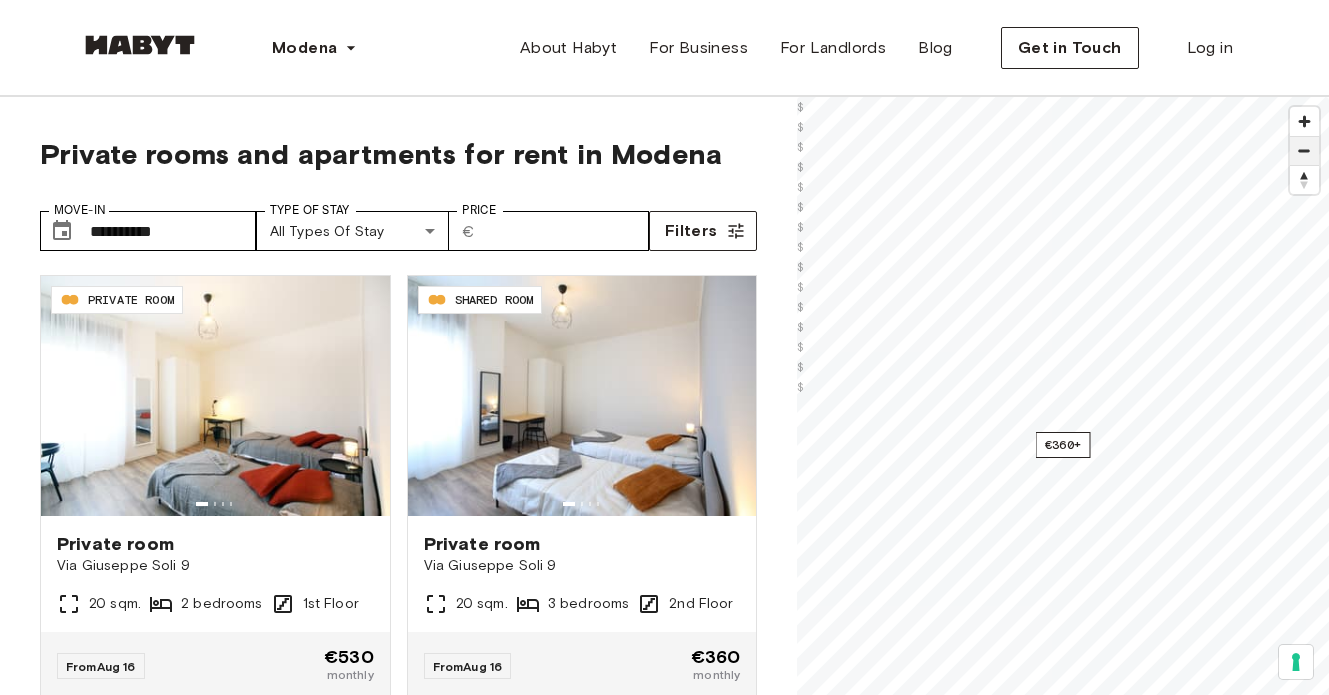 click at bounding box center [1304, 151] 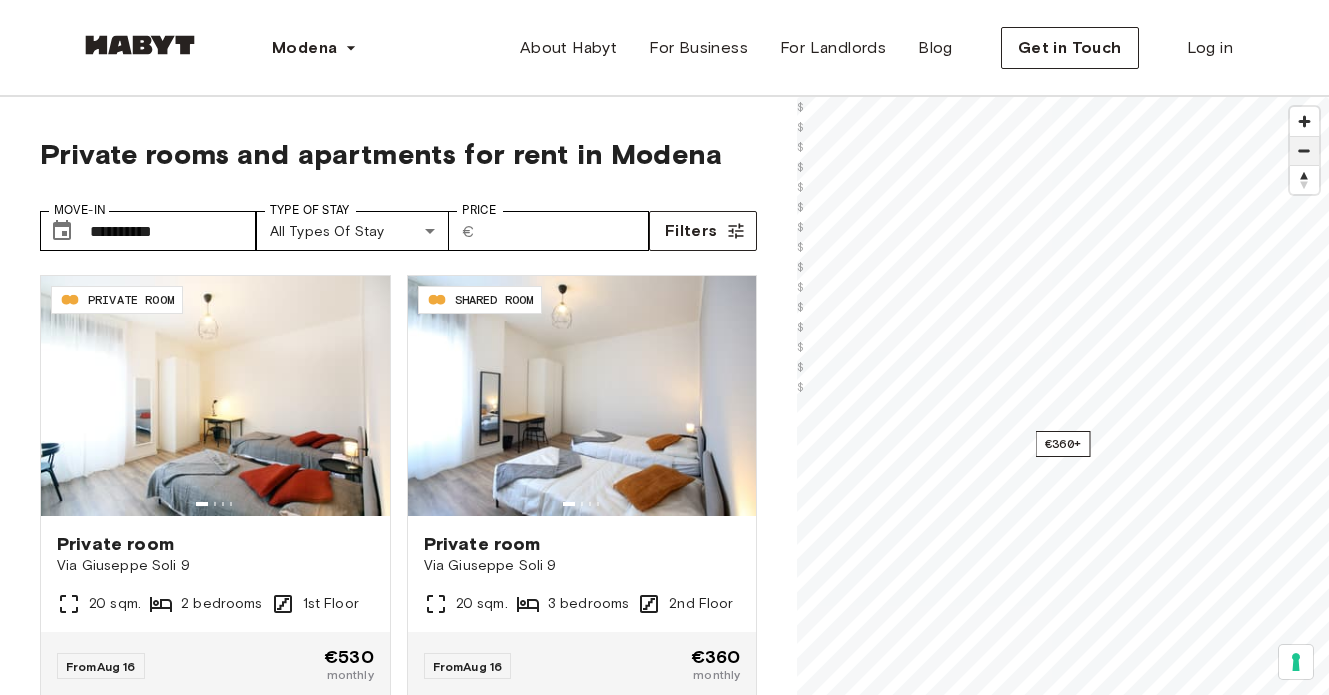 click at bounding box center (1304, 151) 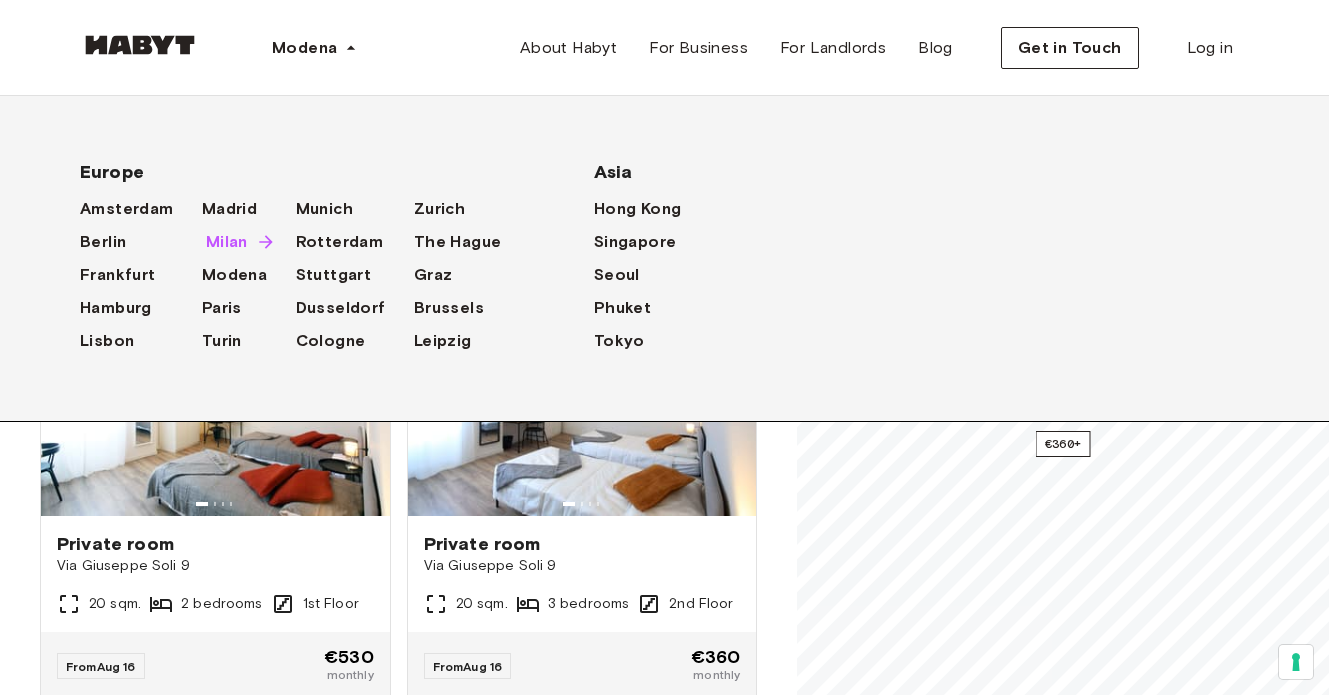 click on "Milan" at bounding box center (227, 242) 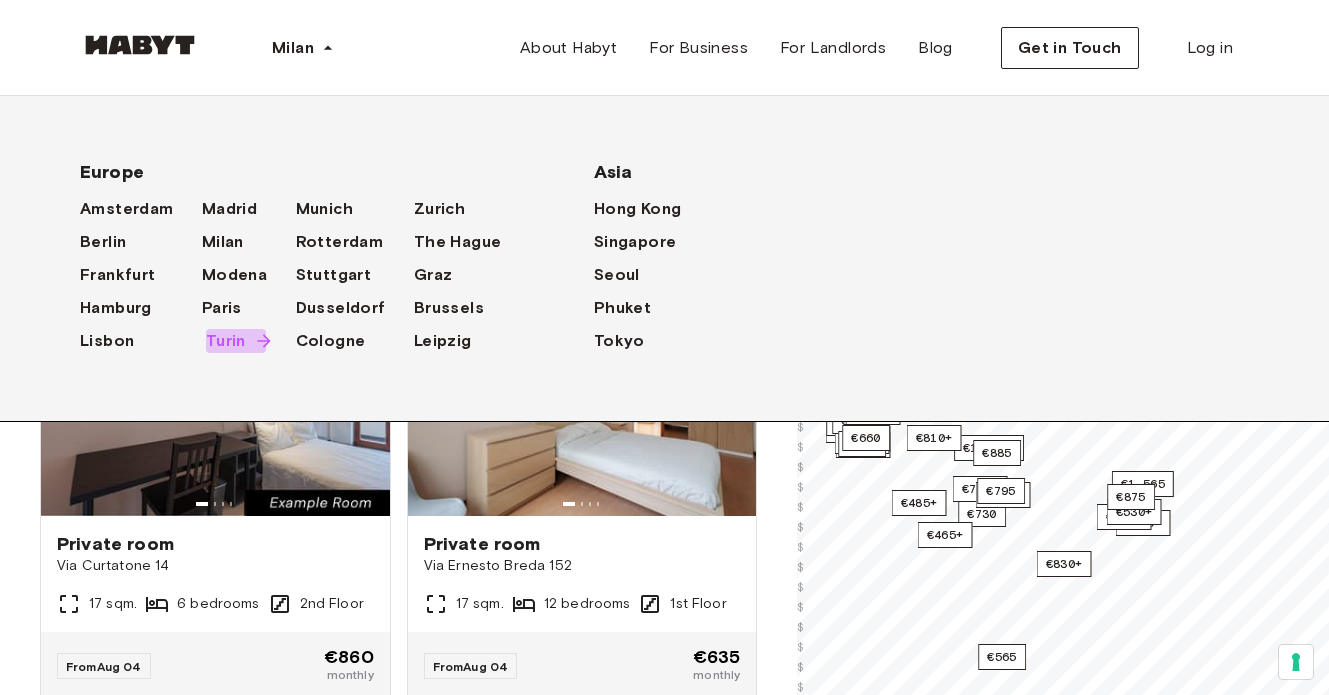 click on "Turin" at bounding box center (226, 341) 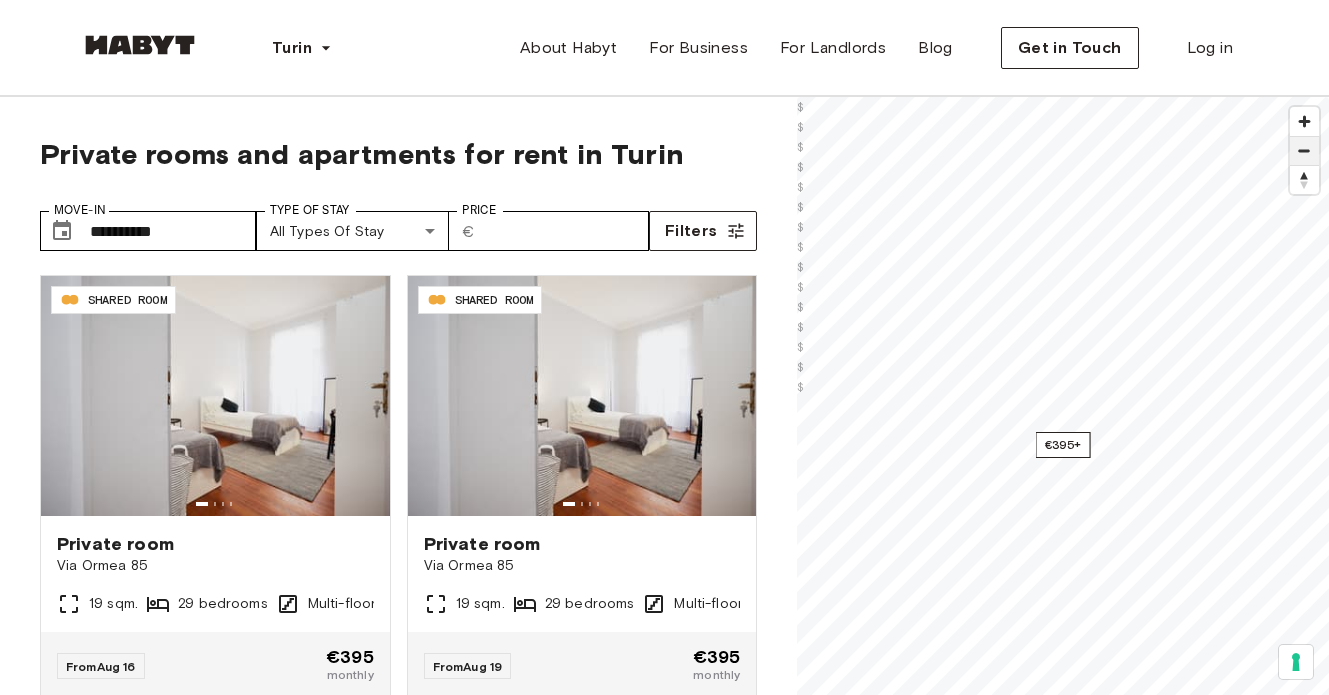 click at bounding box center (1304, 151) 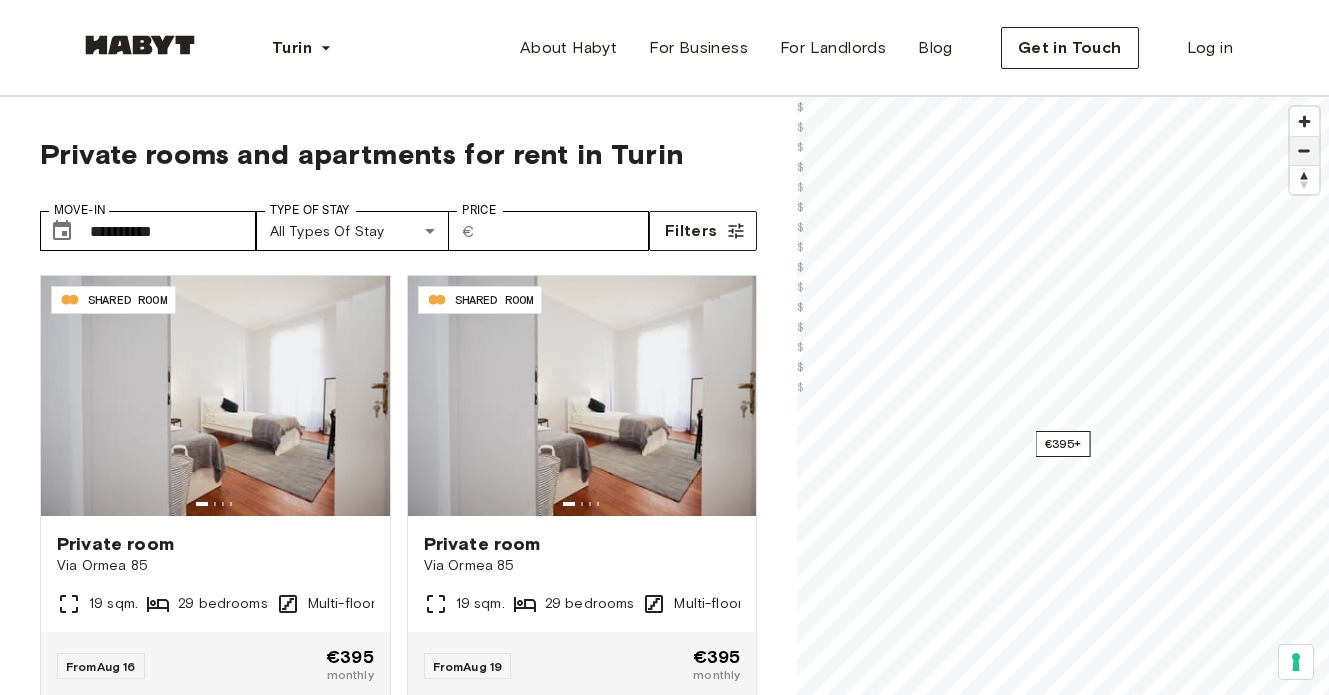 click at bounding box center (1304, 151) 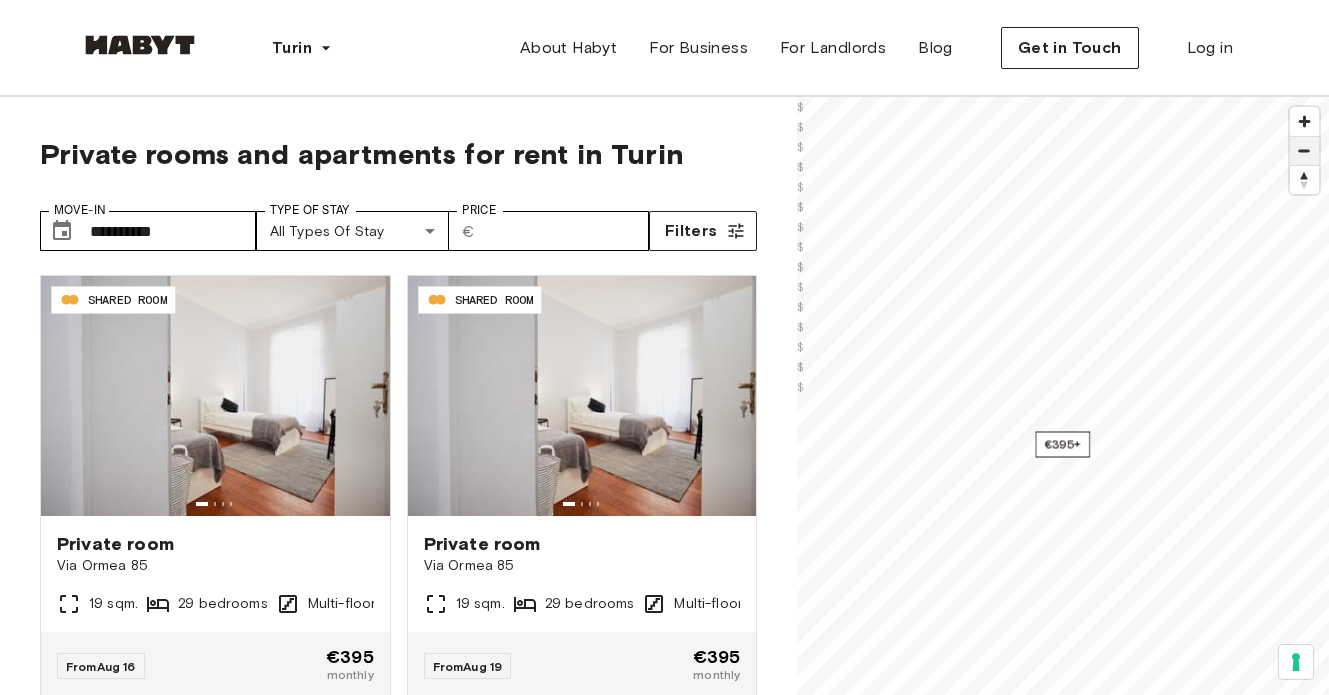 click at bounding box center (1304, 151) 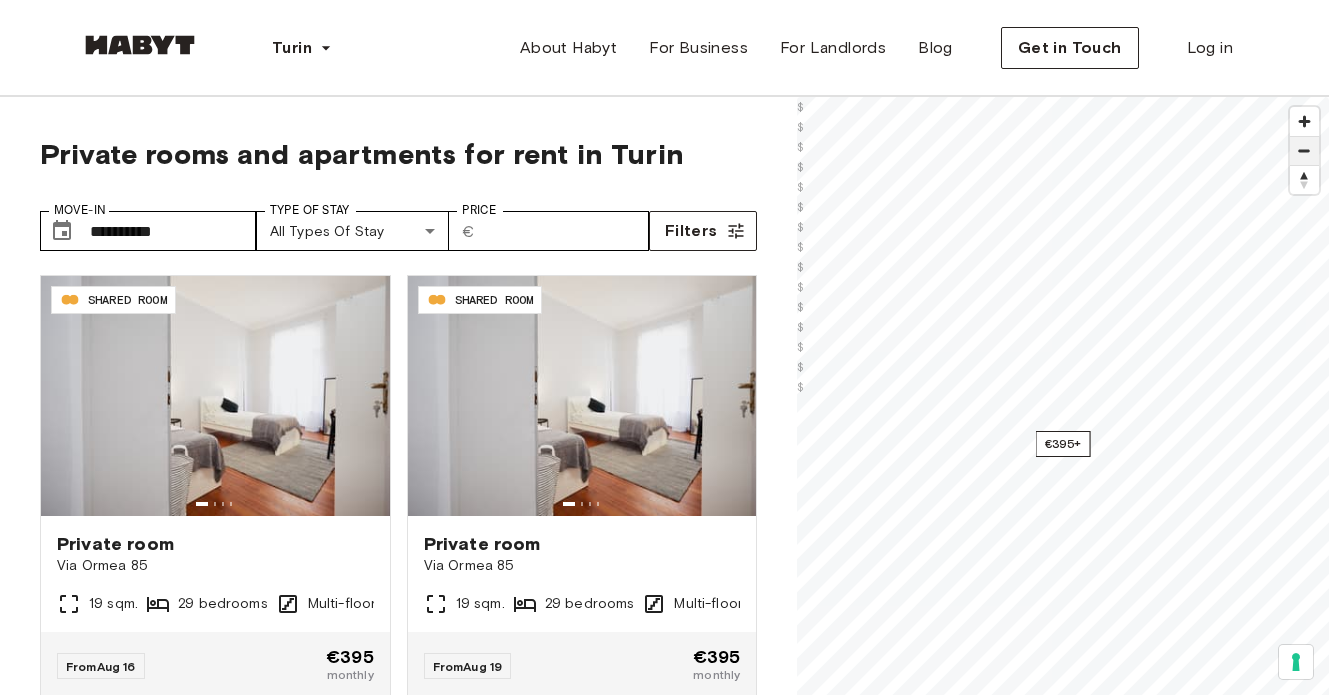 click at bounding box center (1304, 151) 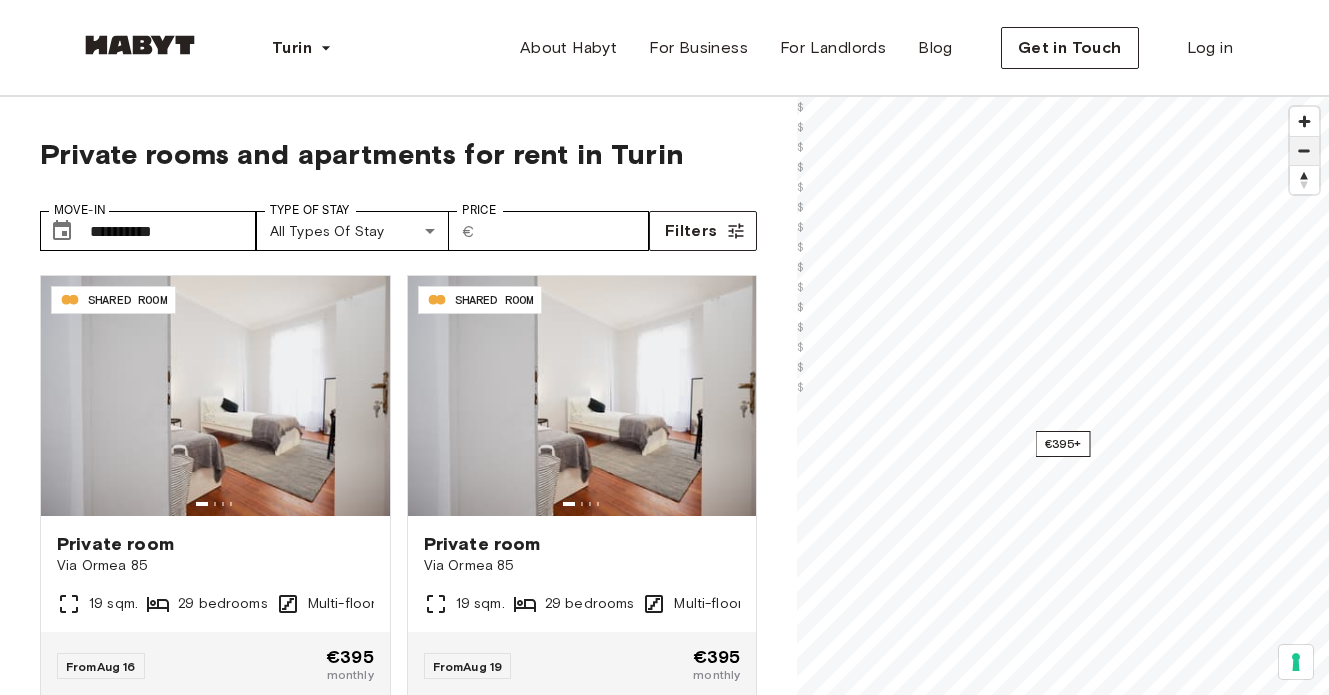 click at bounding box center (1304, 151) 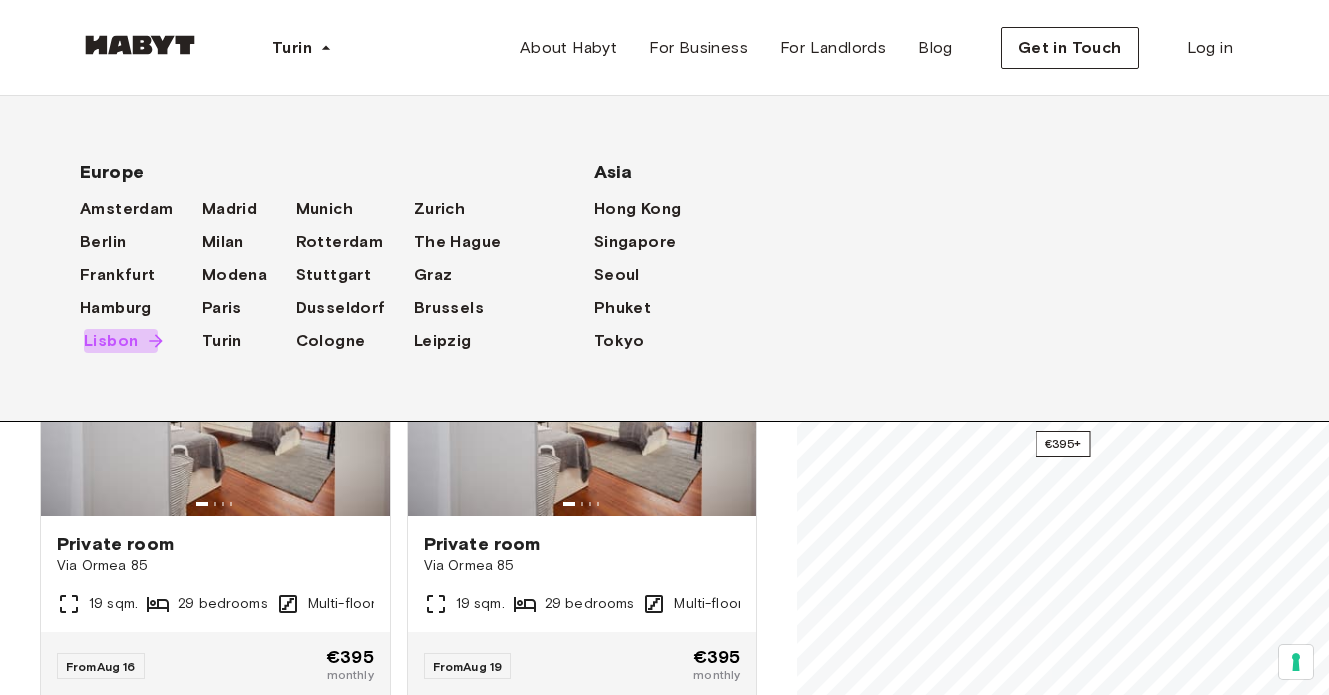 click on "Lisbon" at bounding box center (111, 341) 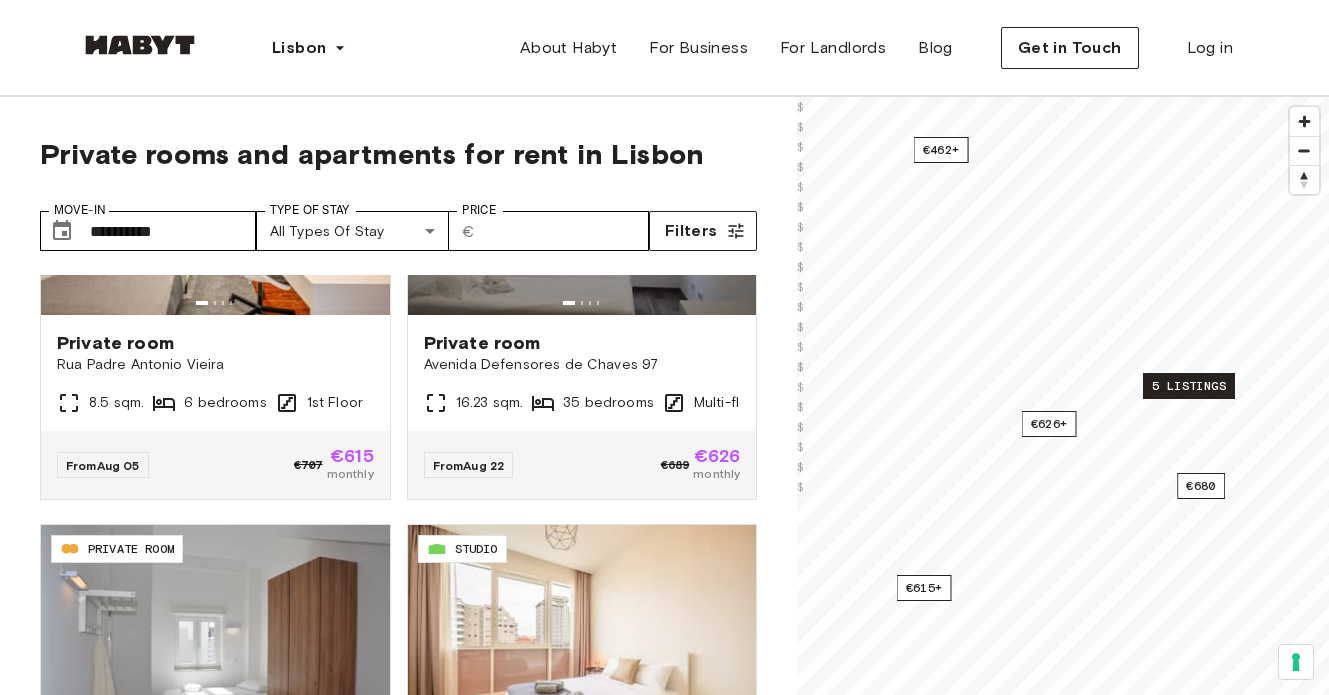 scroll, scrollTop: 0, scrollLeft: 0, axis: both 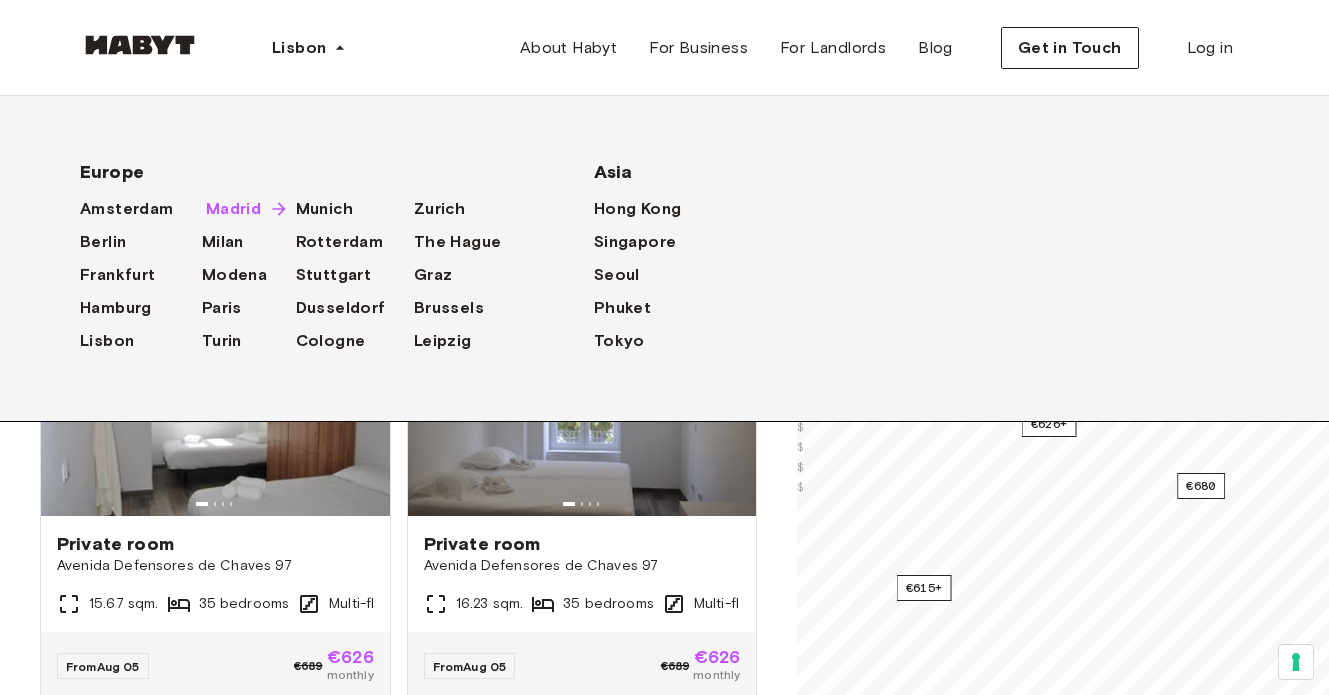 click on "Madrid" at bounding box center (233, 209) 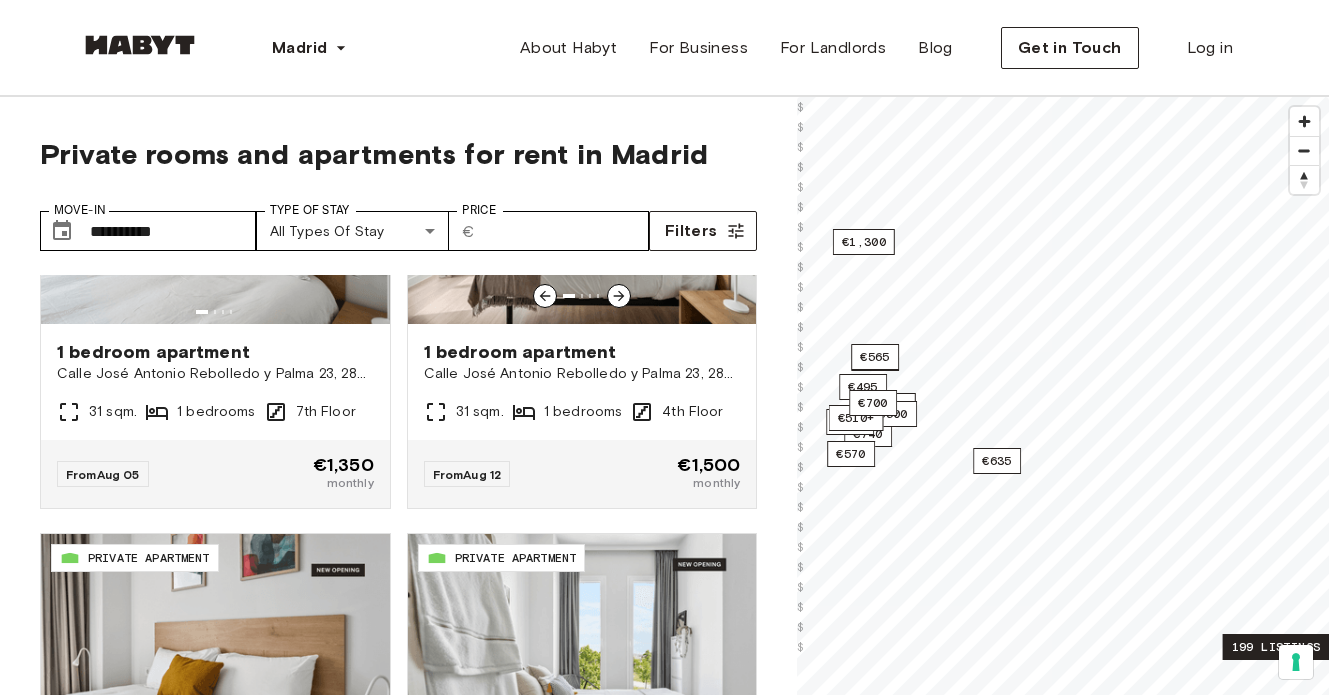 scroll, scrollTop: 3895, scrollLeft: 0, axis: vertical 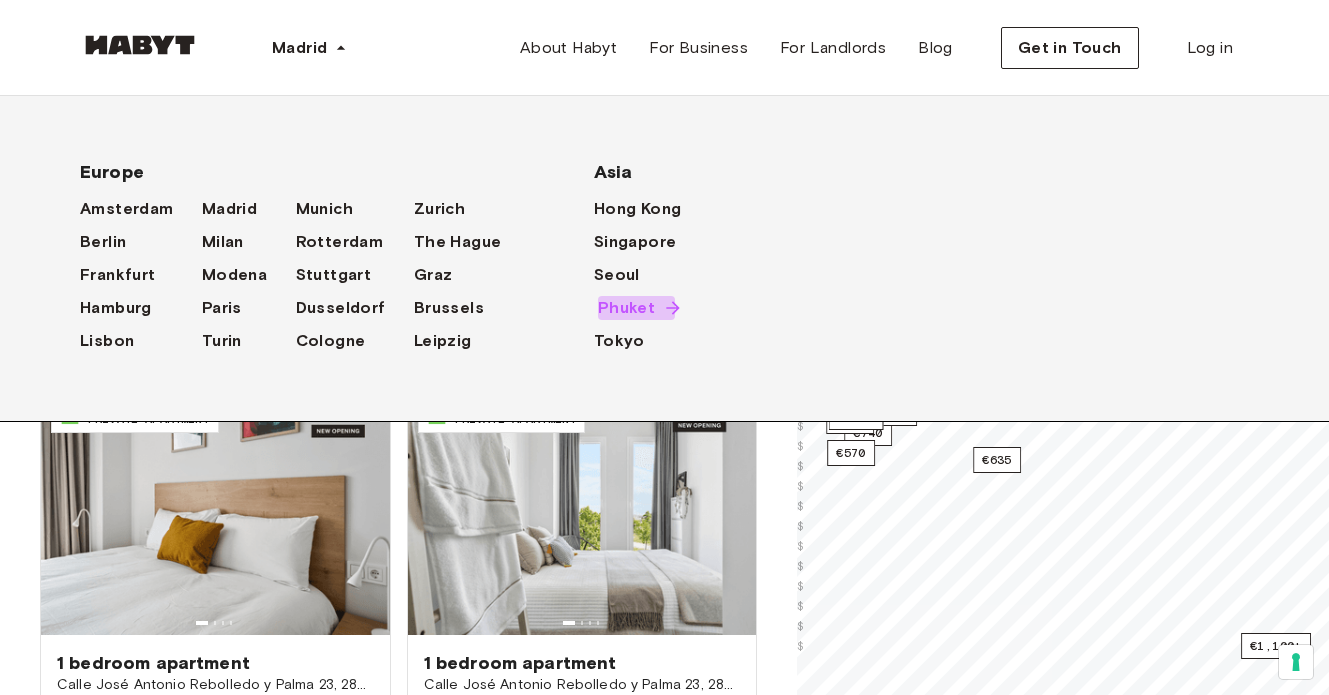 click on "Phuket" at bounding box center (626, 308) 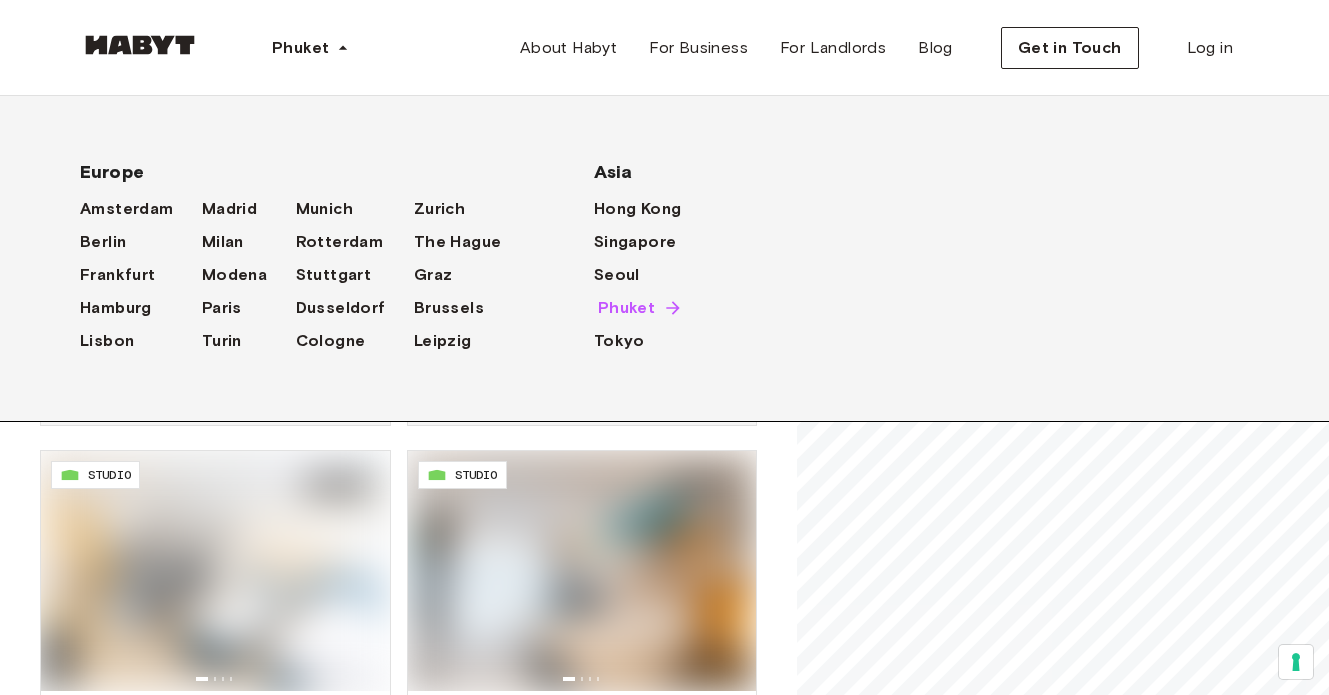 scroll, scrollTop: 725, scrollLeft: 0, axis: vertical 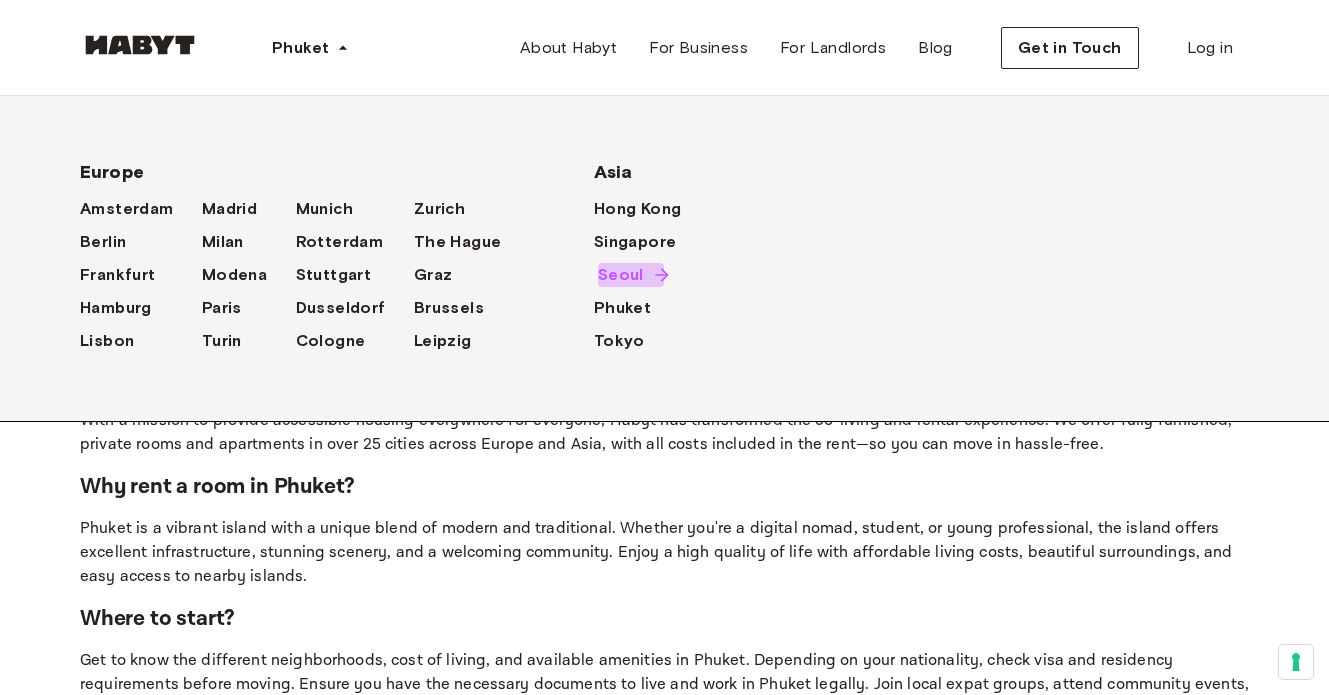click on "Seoul" at bounding box center (621, 275) 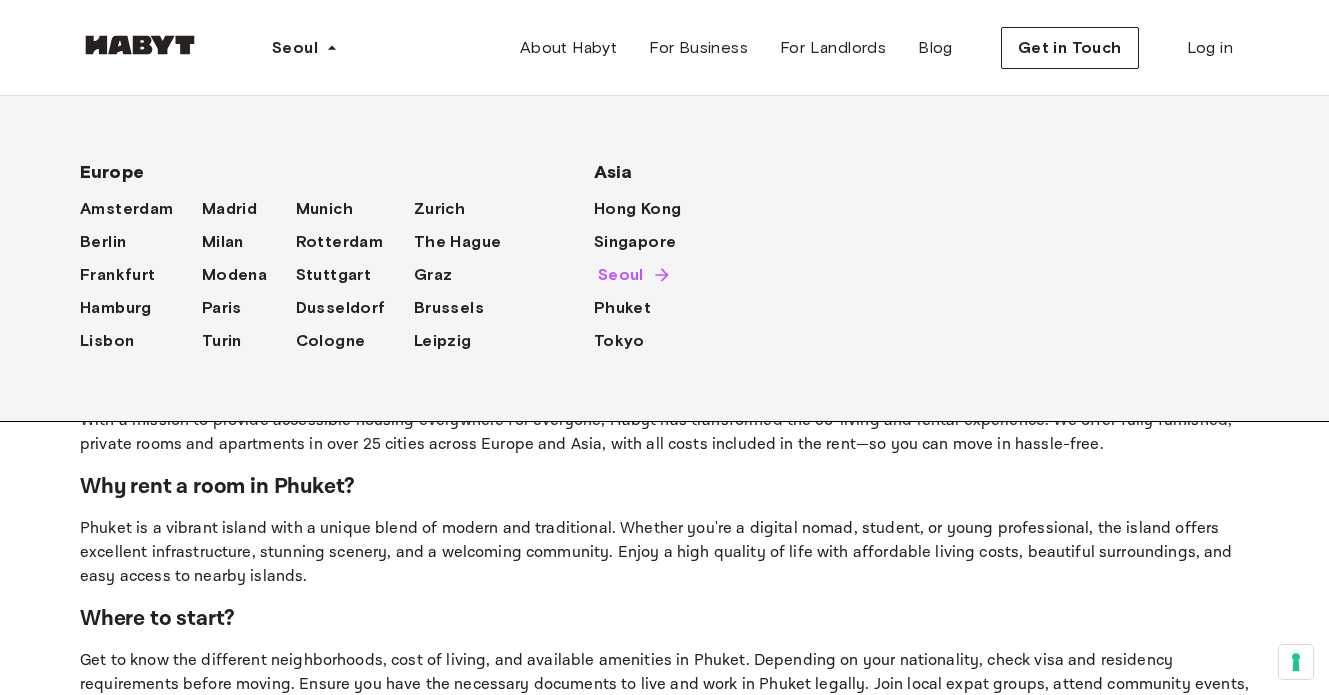 scroll, scrollTop: 0, scrollLeft: 0, axis: both 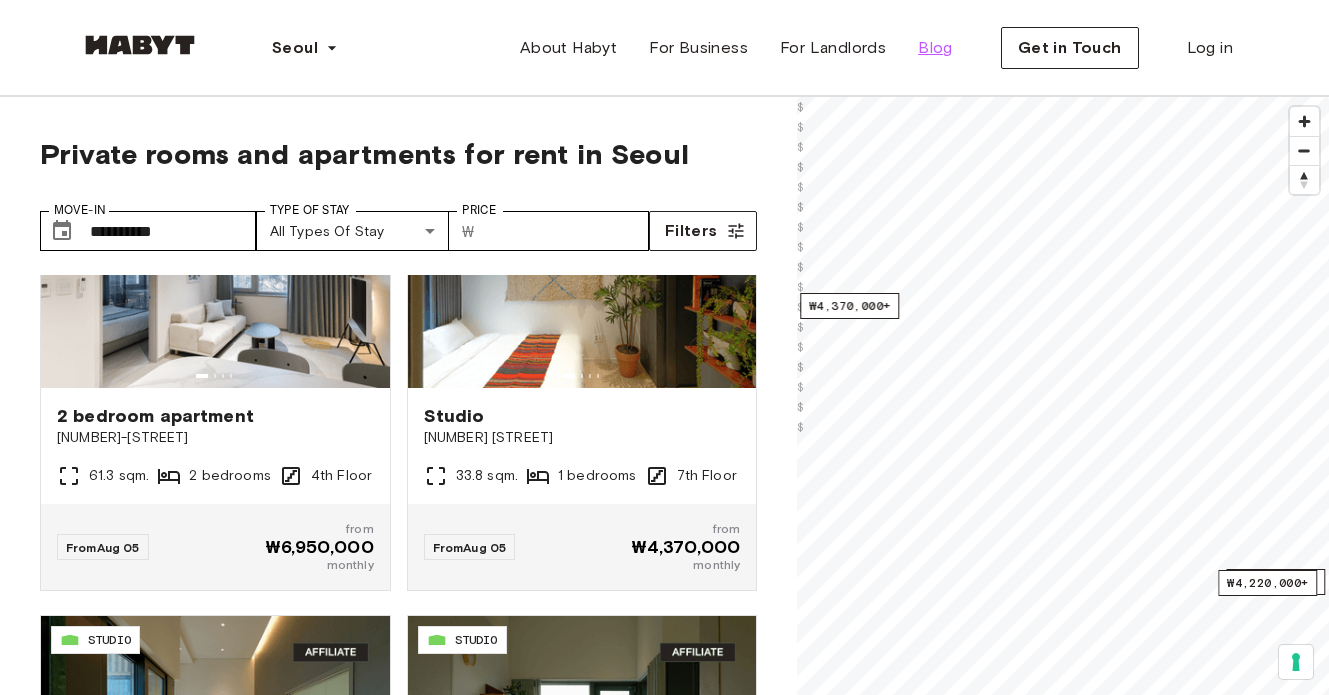click on "Blog" at bounding box center [935, 48] 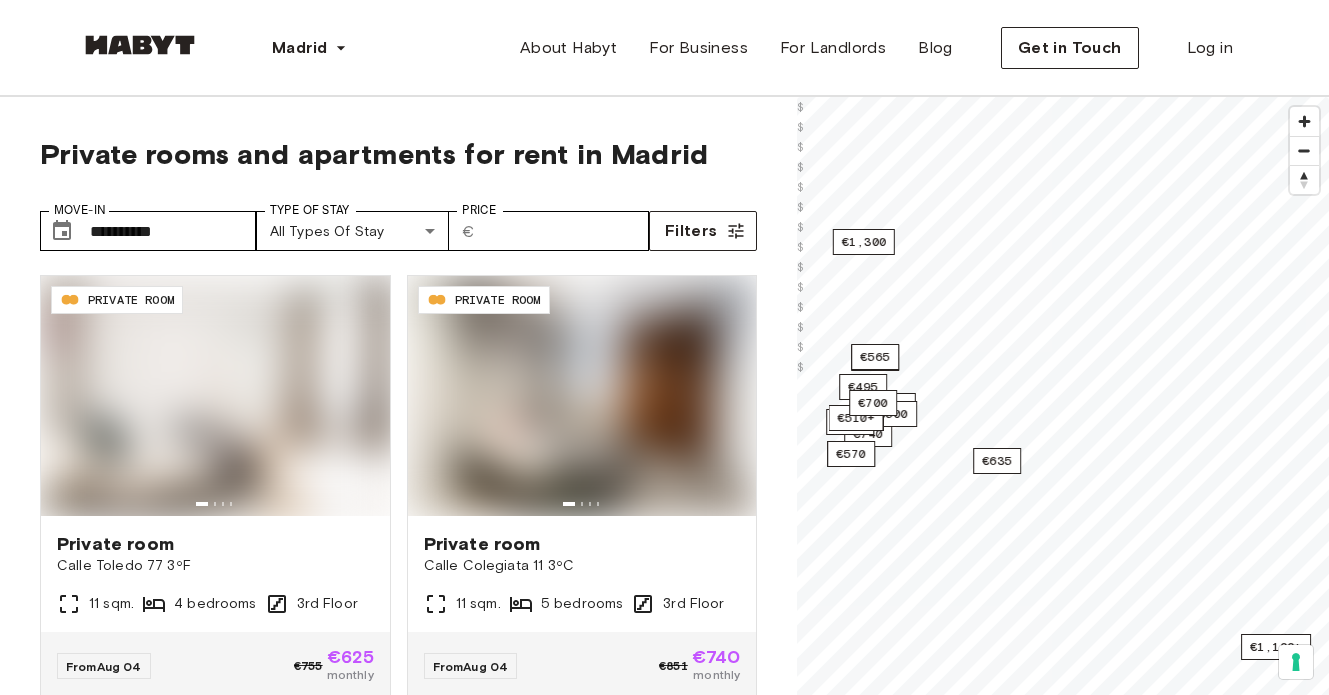 scroll, scrollTop: 0, scrollLeft: 0, axis: both 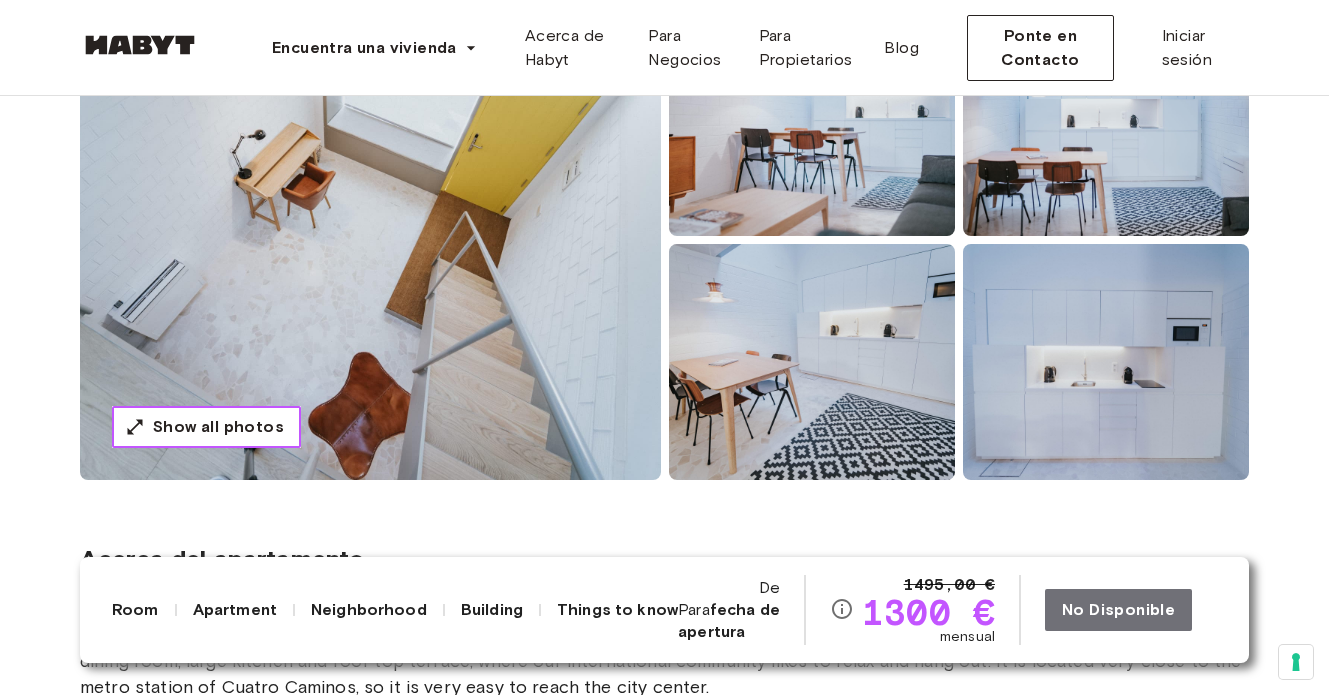 click on "Show all photos" at bounding box center (218, 427) 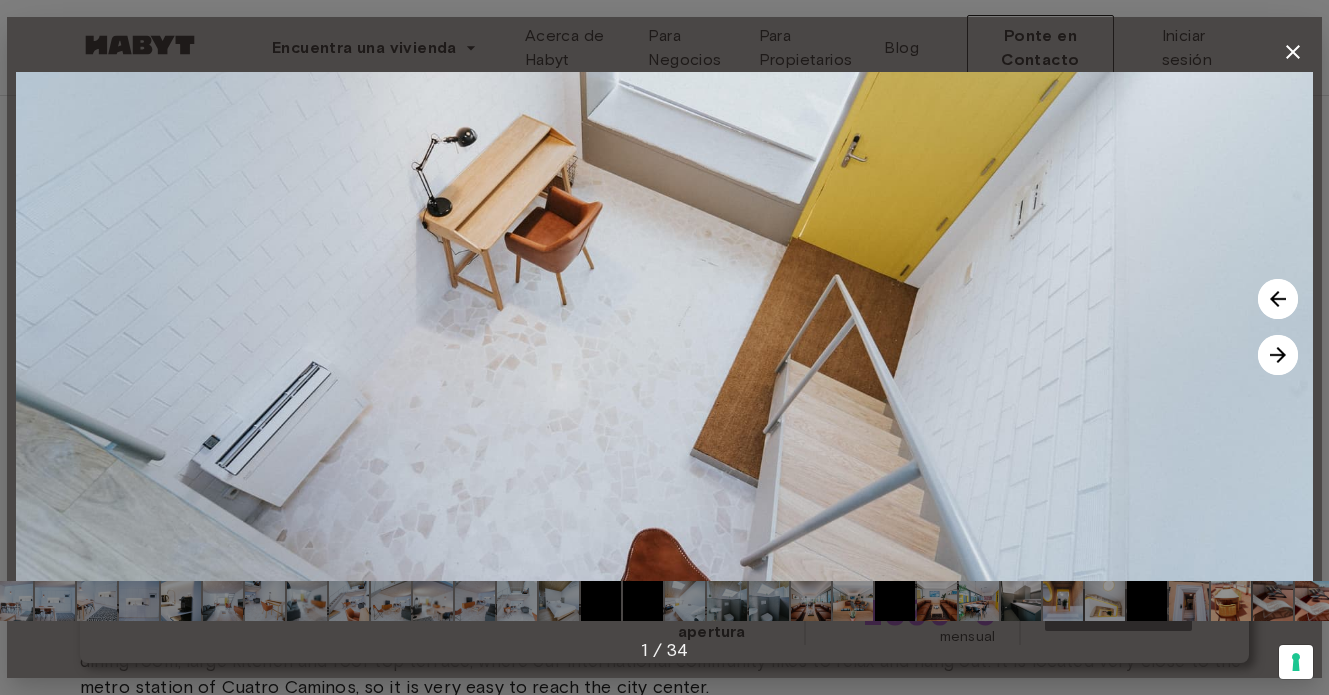 click at bounding box center (1278, 355) 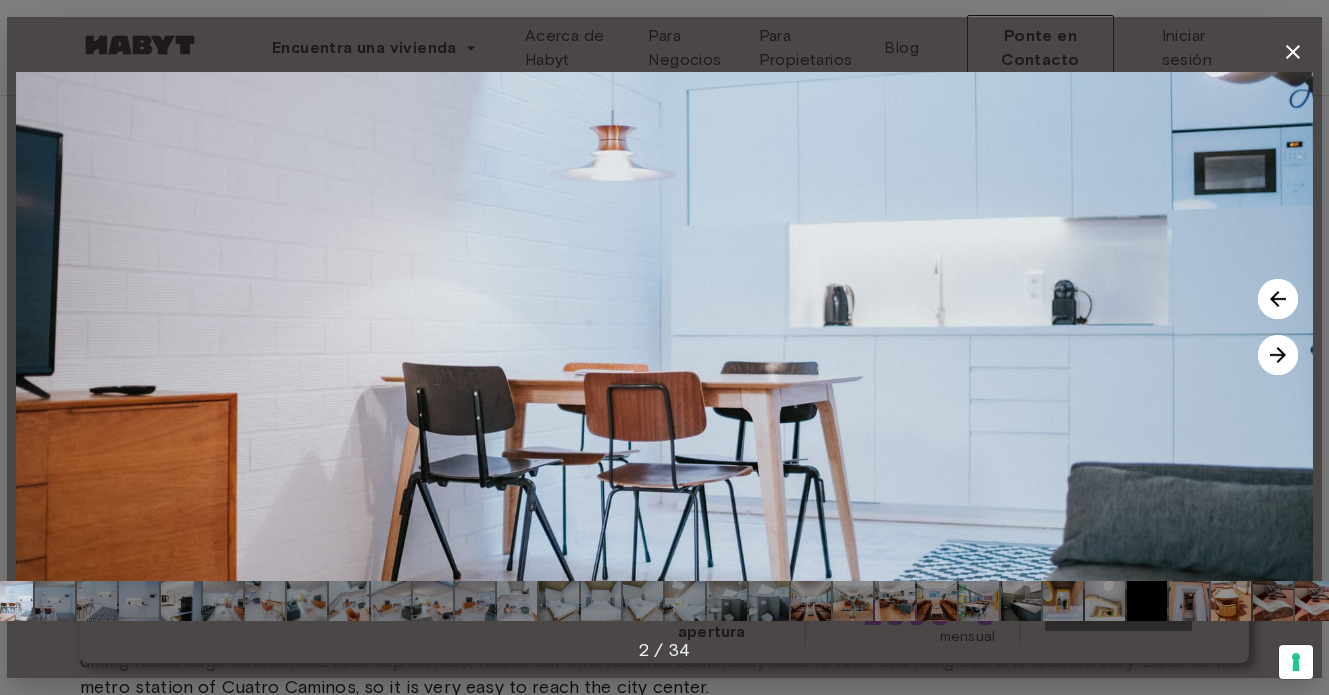 click at bounding box center (1278, 355) 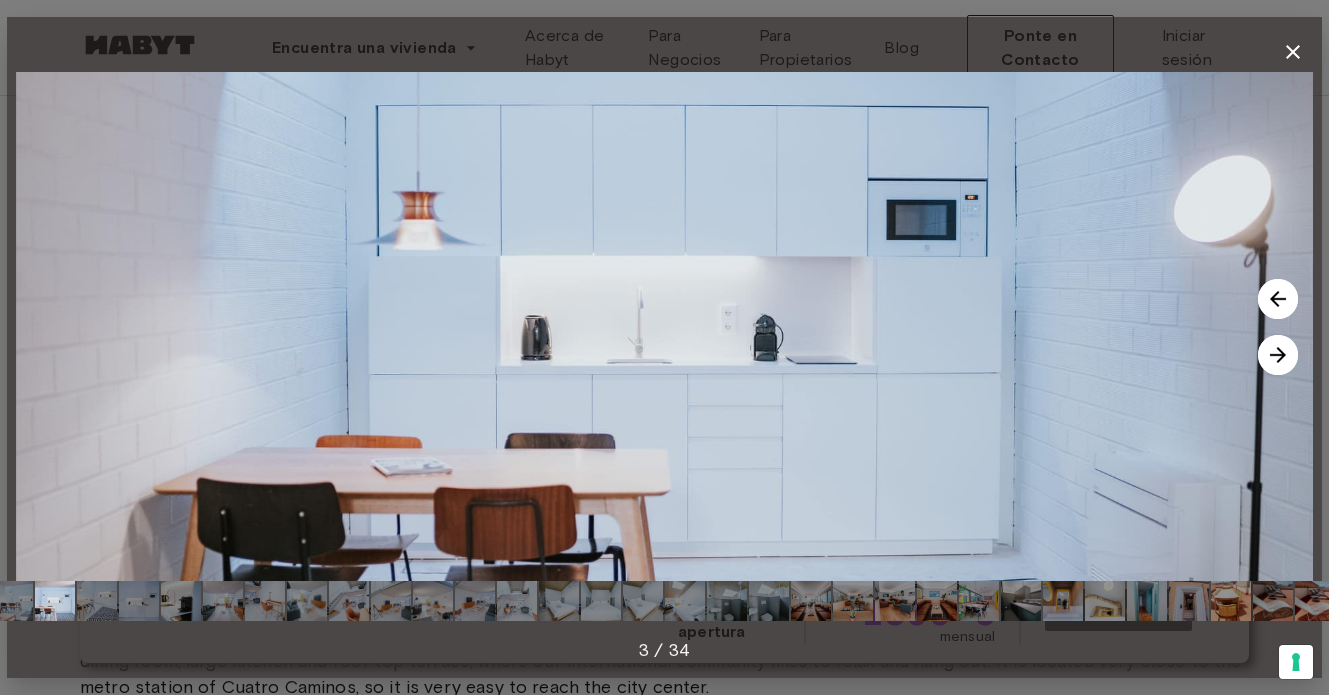 click at bounding box center (1278, 355) 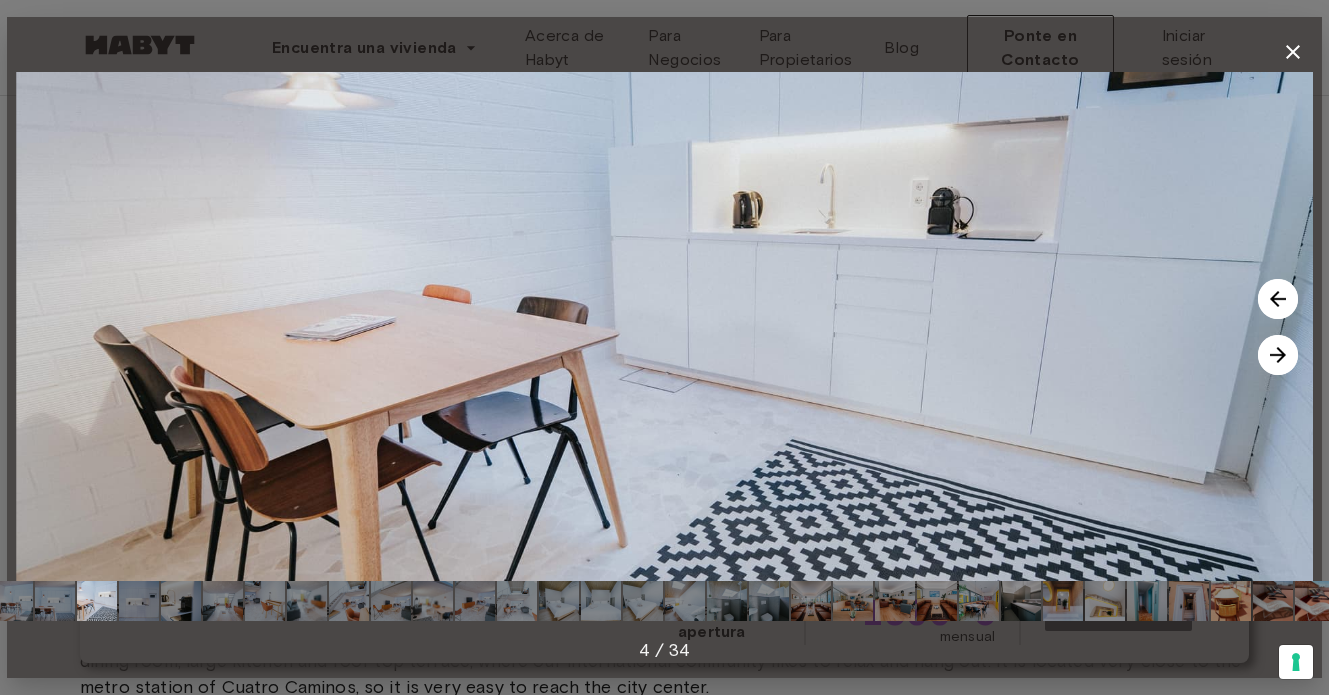 click at bounding box center [1278, 355] 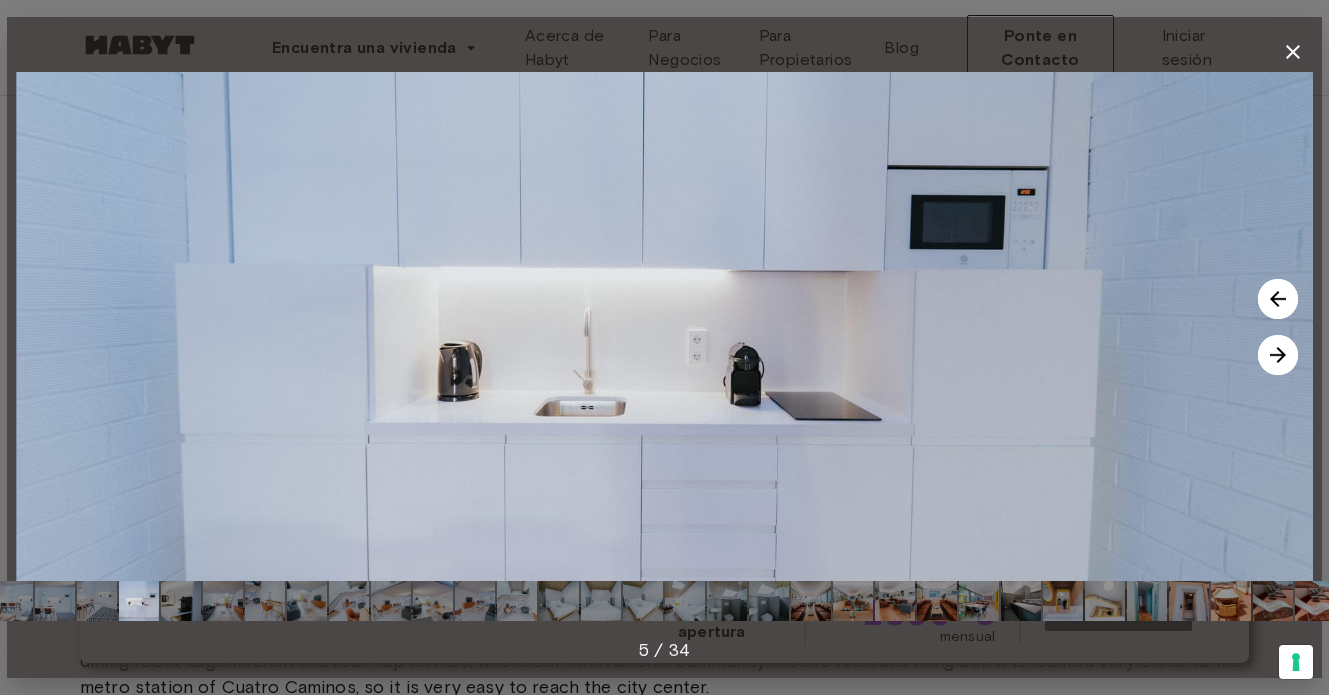 click at bounding box center [1278, 355] 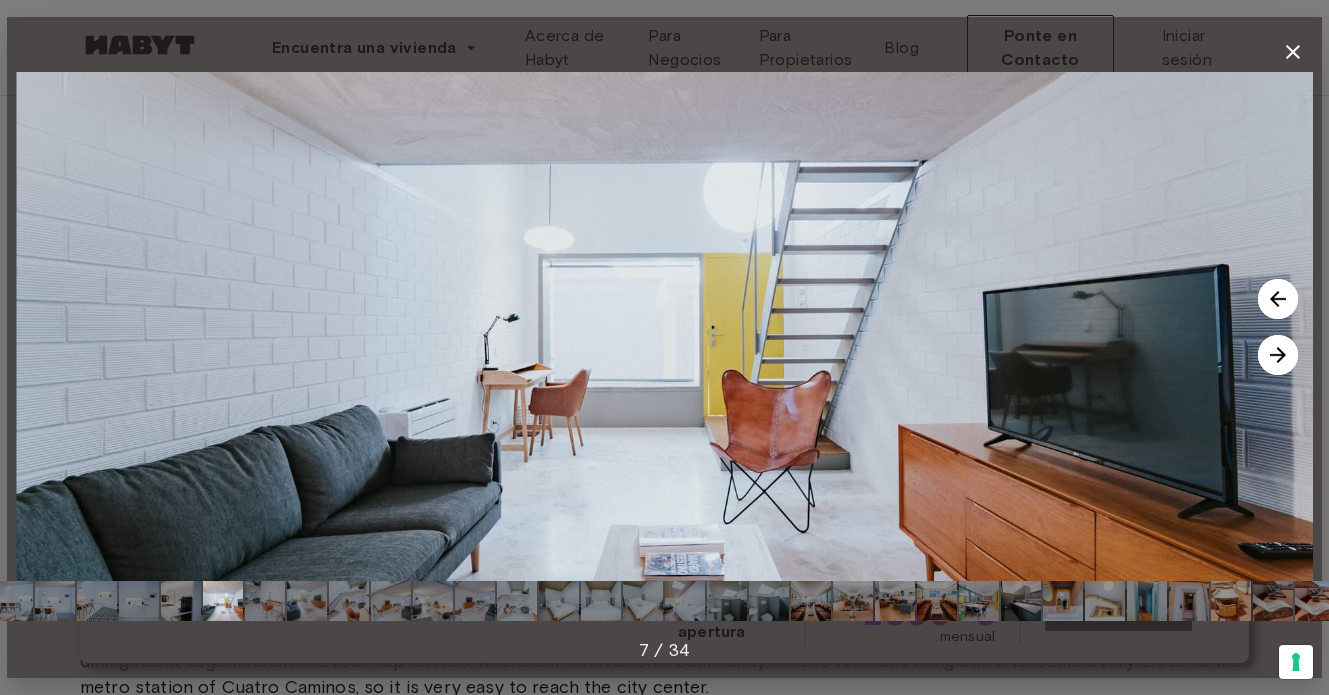 click 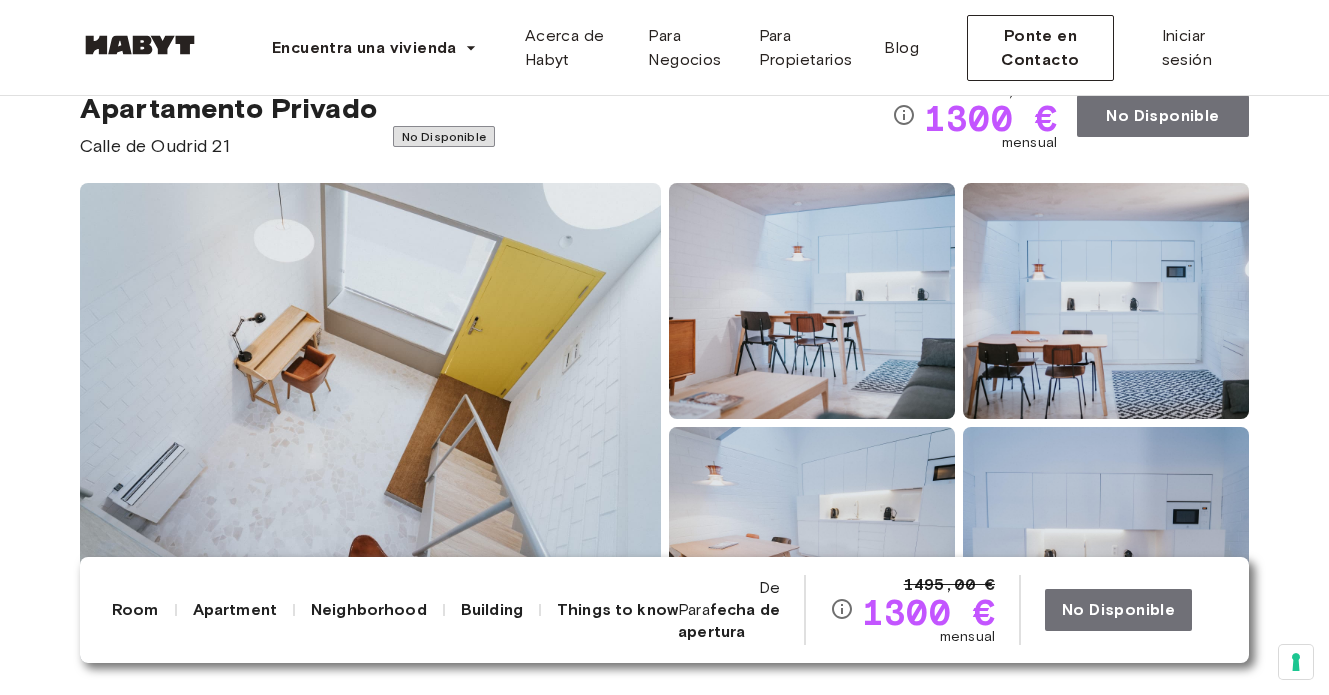 scroll, scrollTop: 0, scrollLeft: 0, axis: both 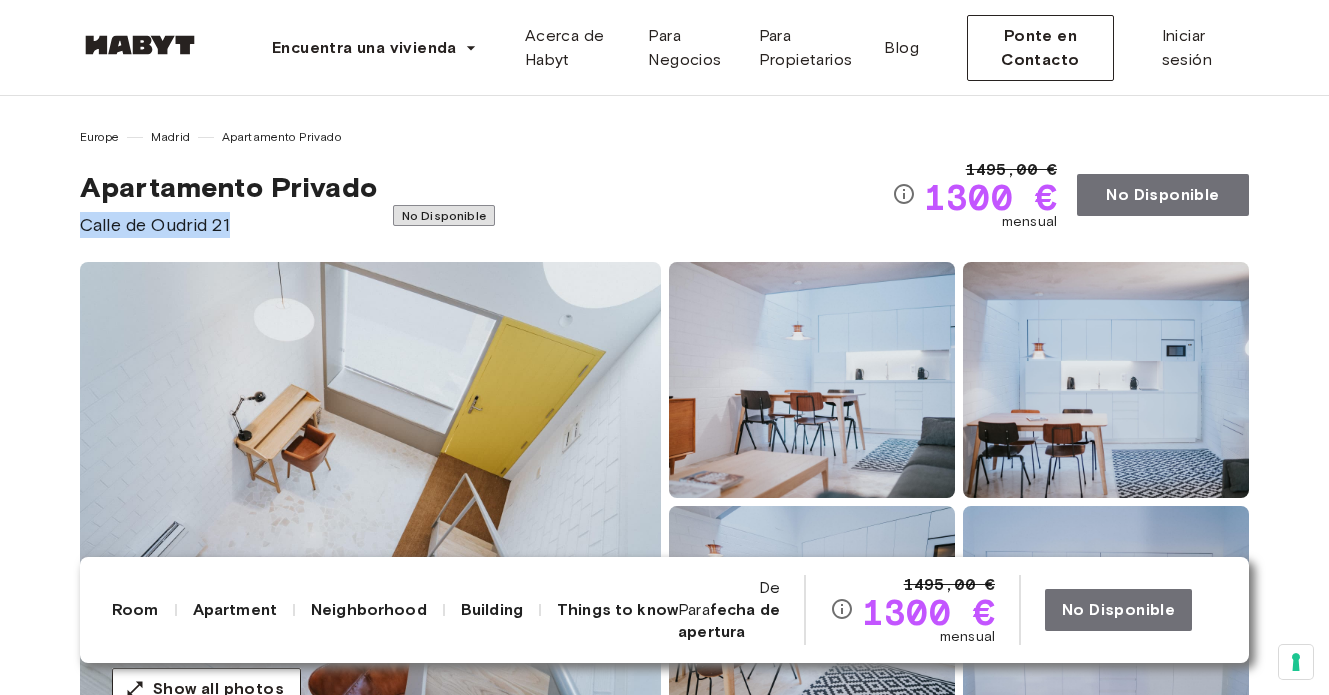drag, startPoint x: 240, startPoint y: 225, endPoint x: 74, endPoint y: 226, distance: 166.003 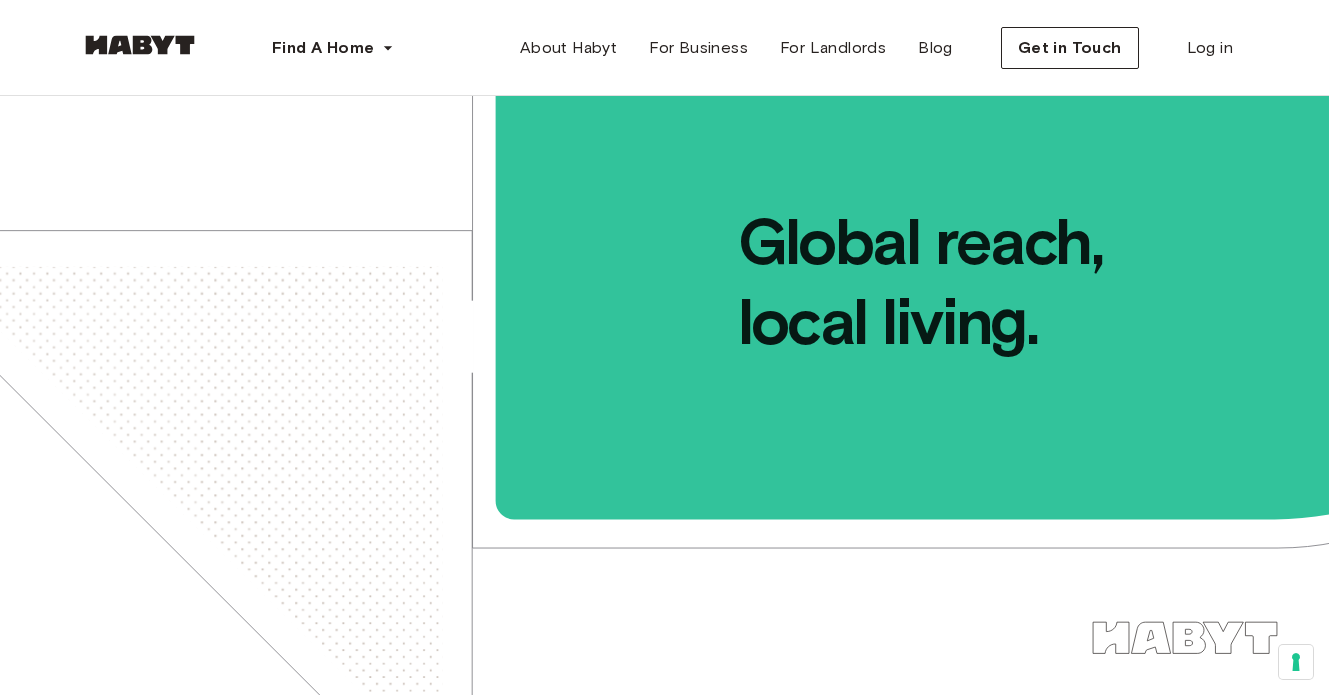 scroll, scrollTop: 625, scrollLeft: 0, axis: vertical 